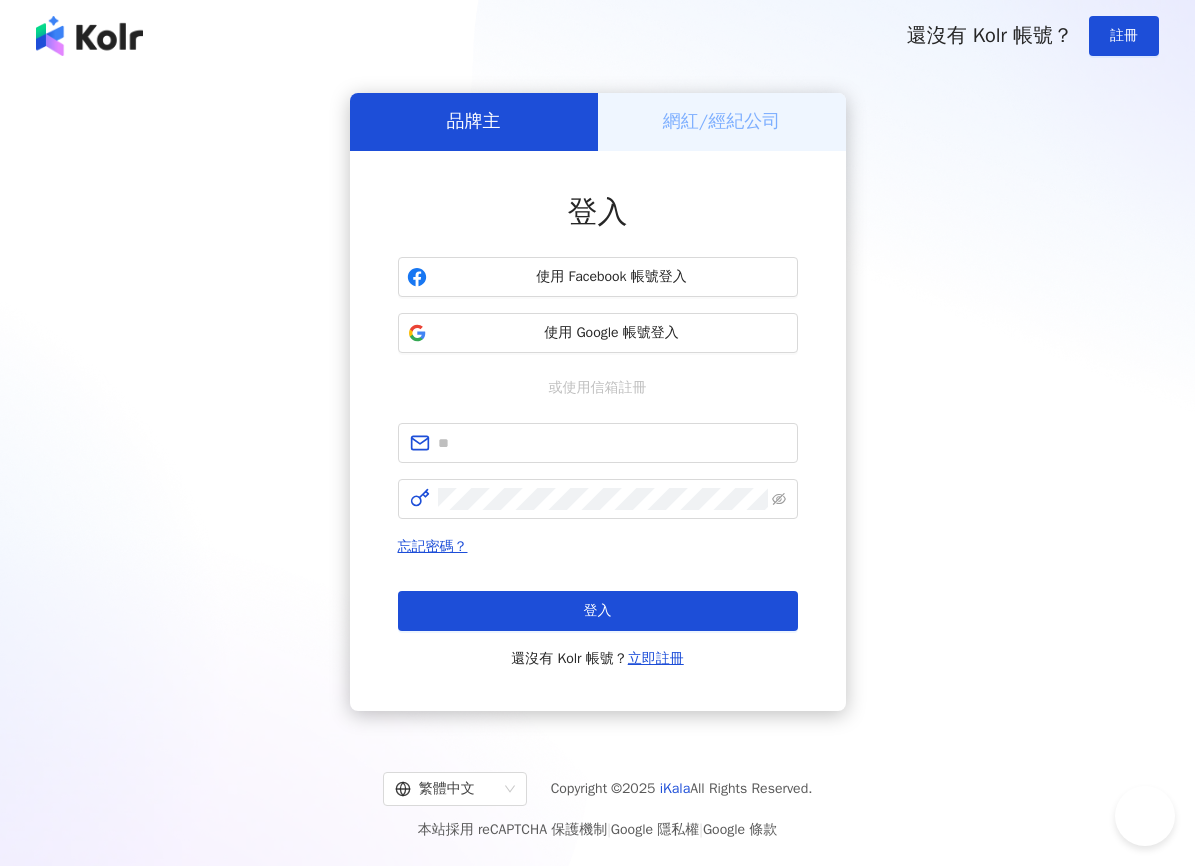 scroll, scrollTop: 0, scrollLeft: 0, axis: both 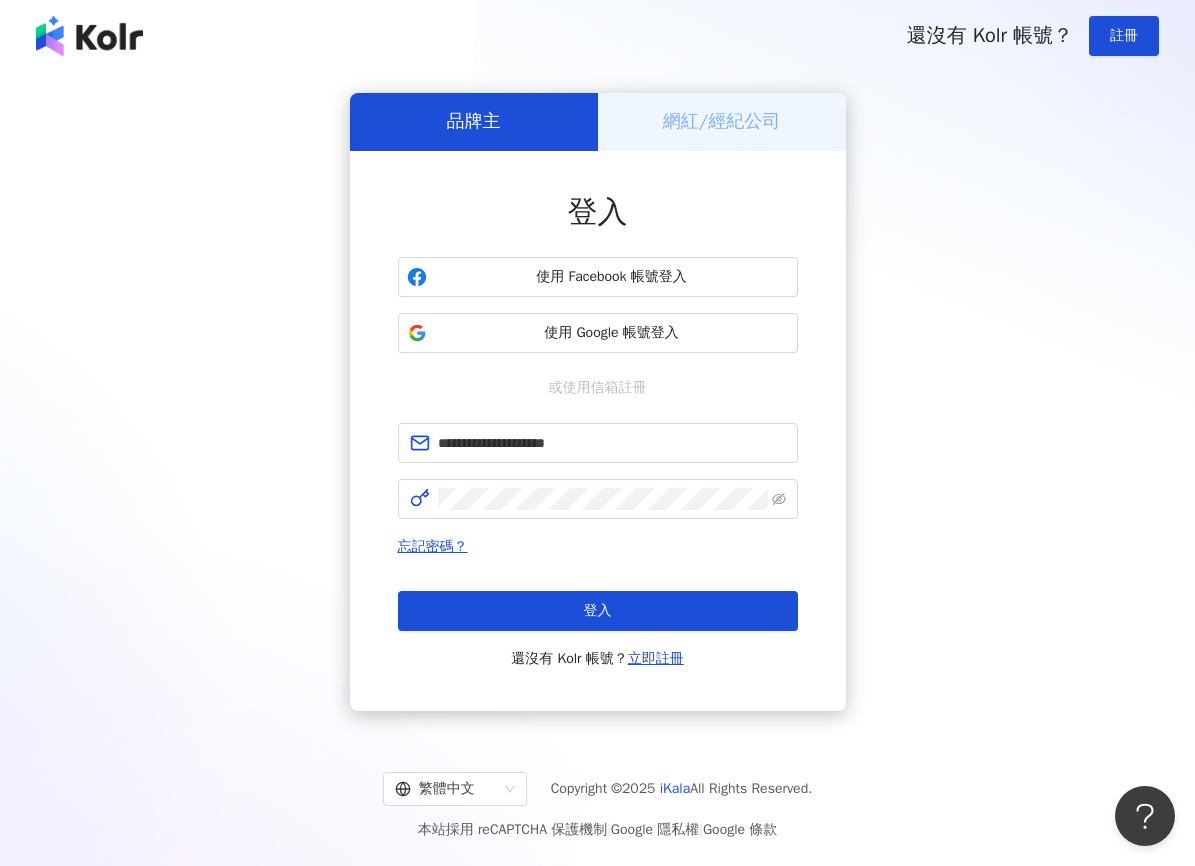 drag, startPoint x: 0, startPoint y: 0, endPoint x: 709, endPoint y: 598, distance: 927.5155 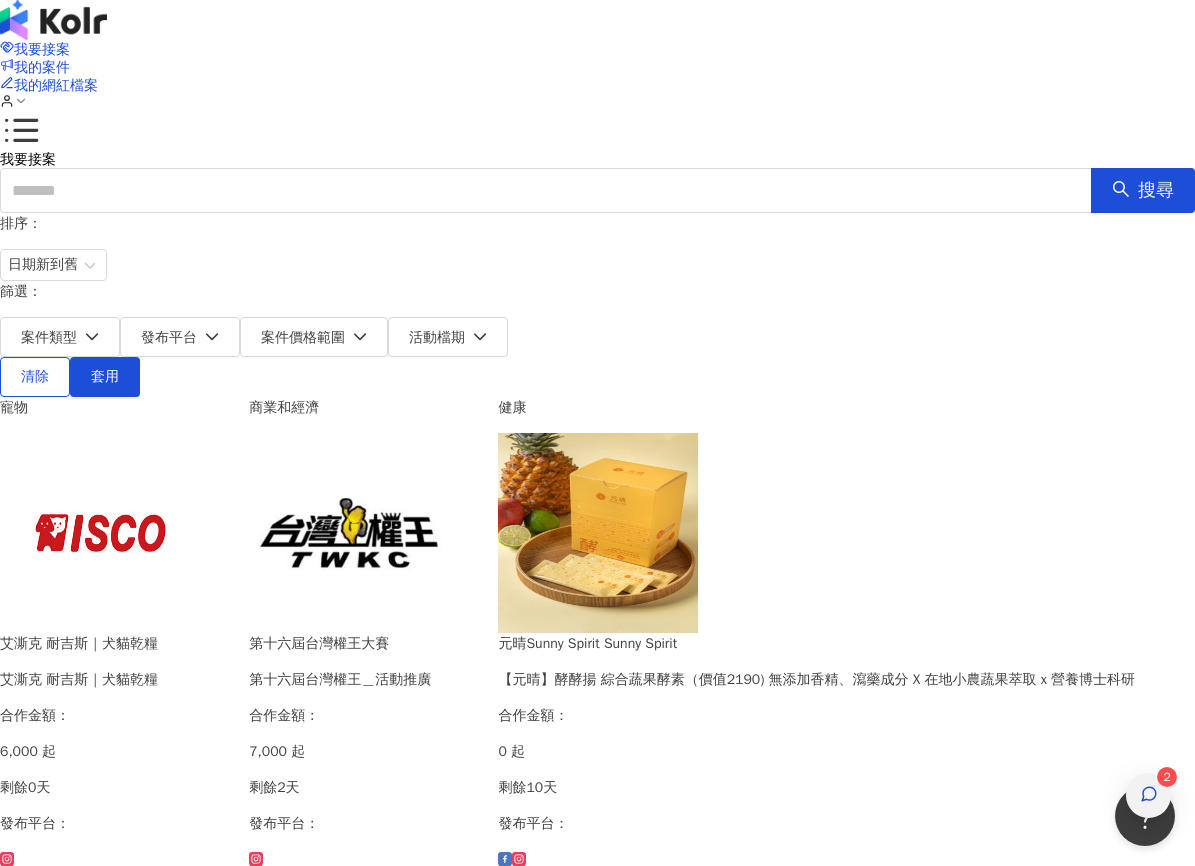 click 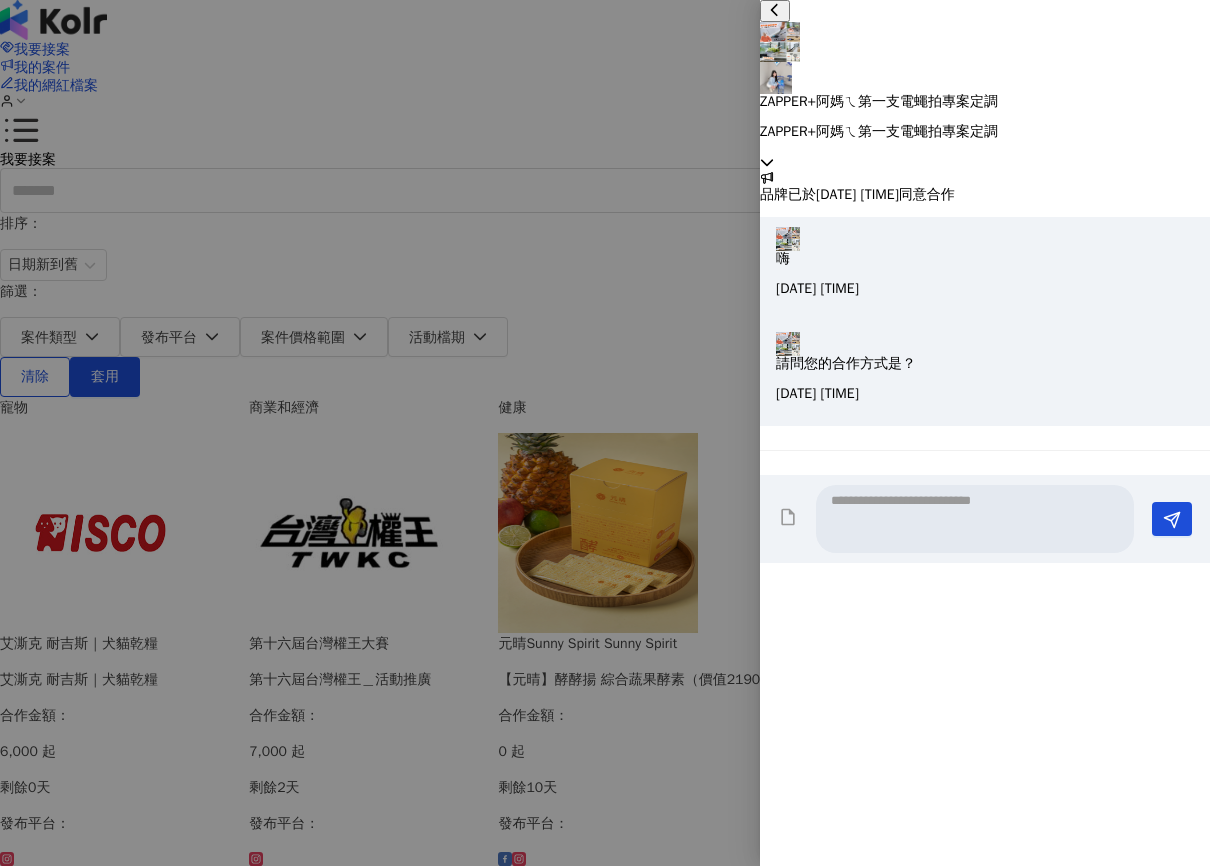 click 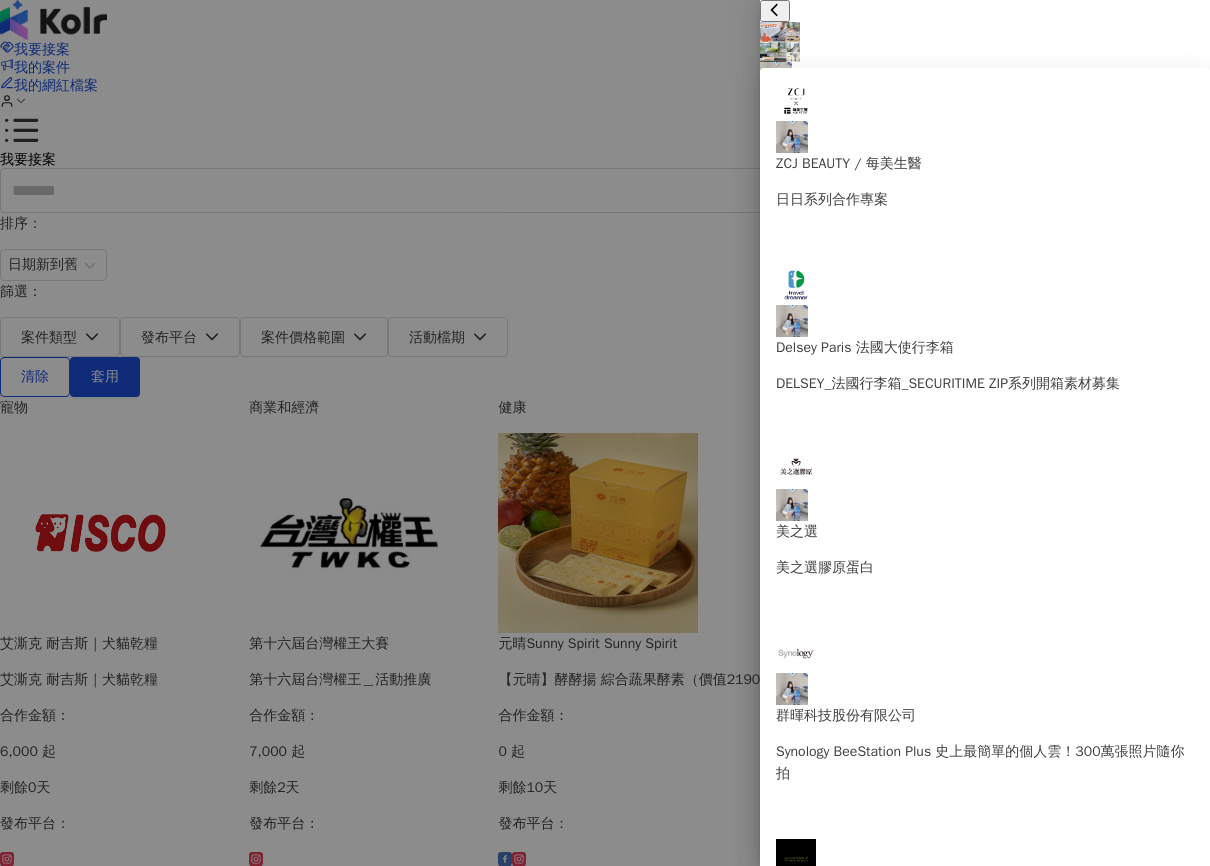 click on "請問您的合作方式是？  [DATE] [TIME]" at bounding box center [985, 374] 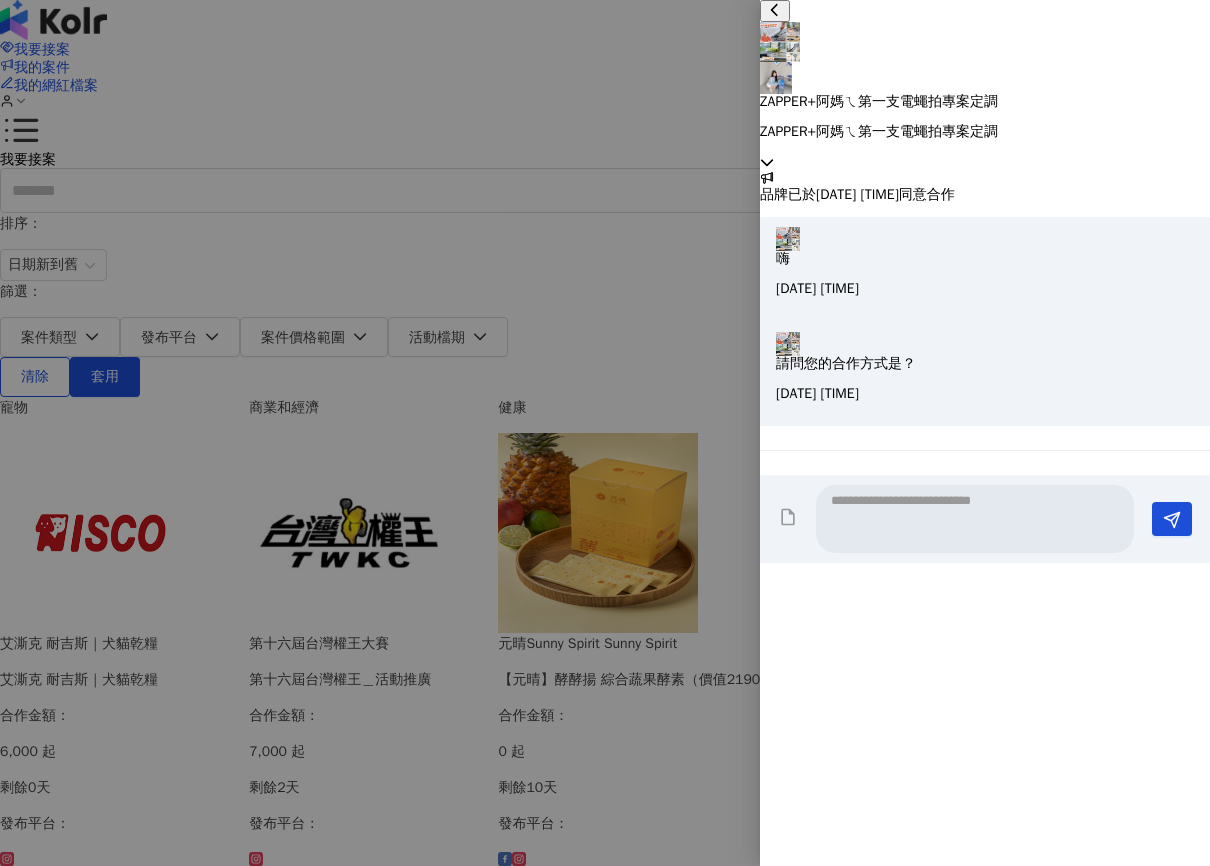 click 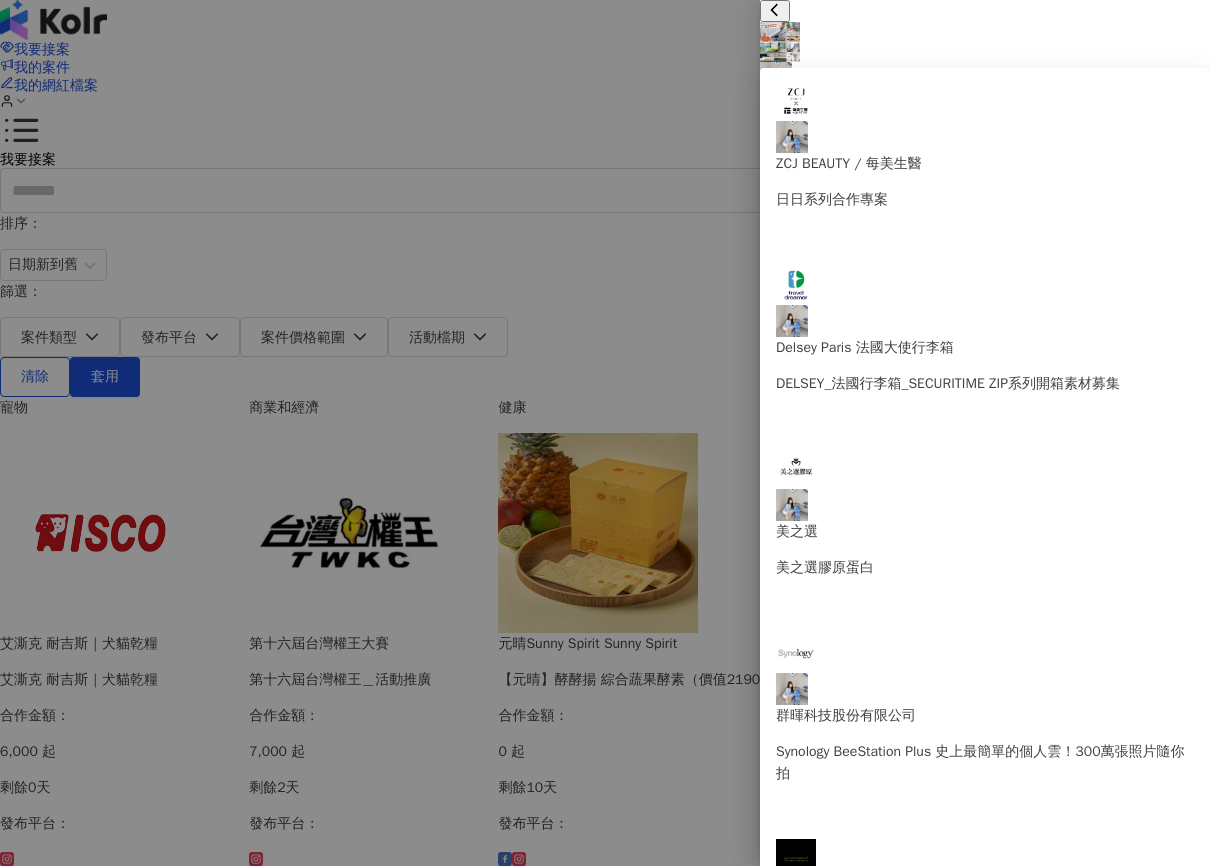click on "ZAPPER+阿媽ㄟ第一支電蠅拍專案定調" at bounding box center (985, 132) 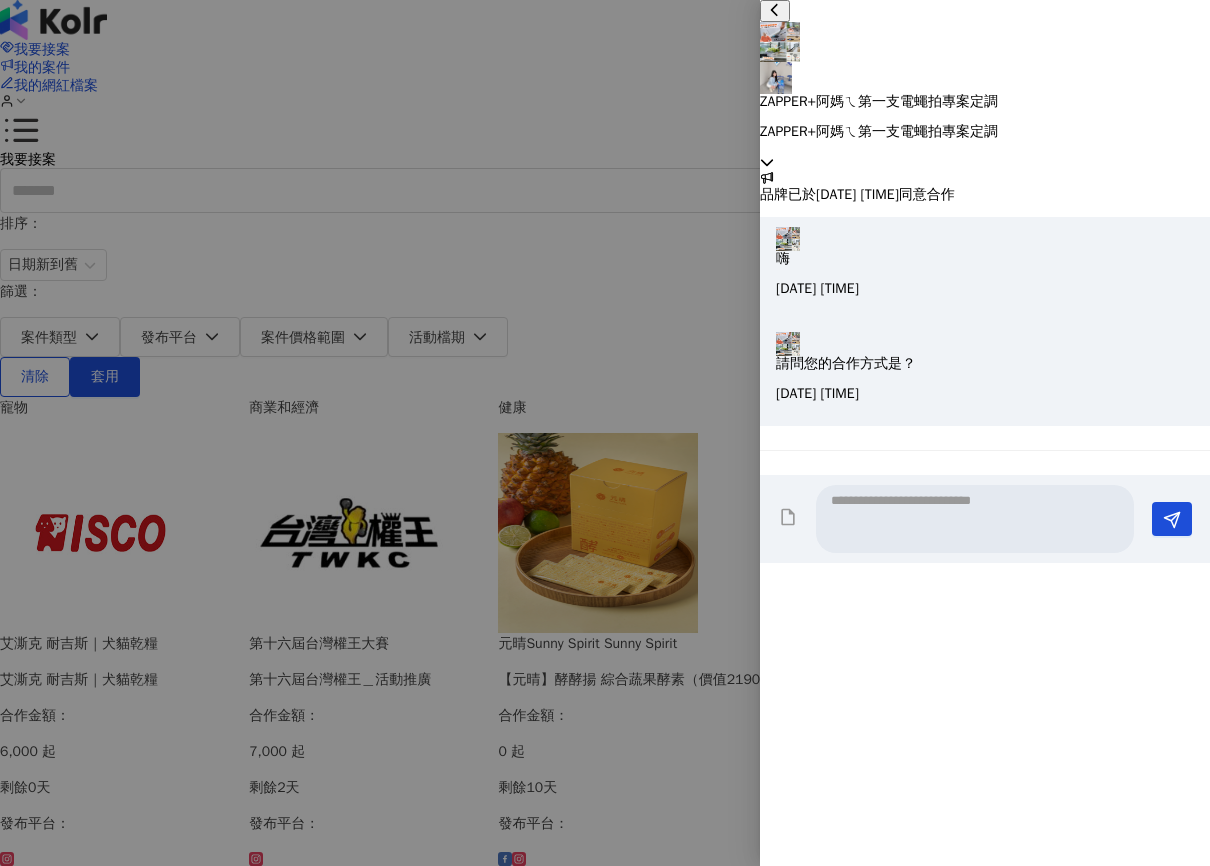 drag, startPoint x: 956, startPoint y: 29, endPoint x: 981, endPoint y: 19, distance: 26.925823 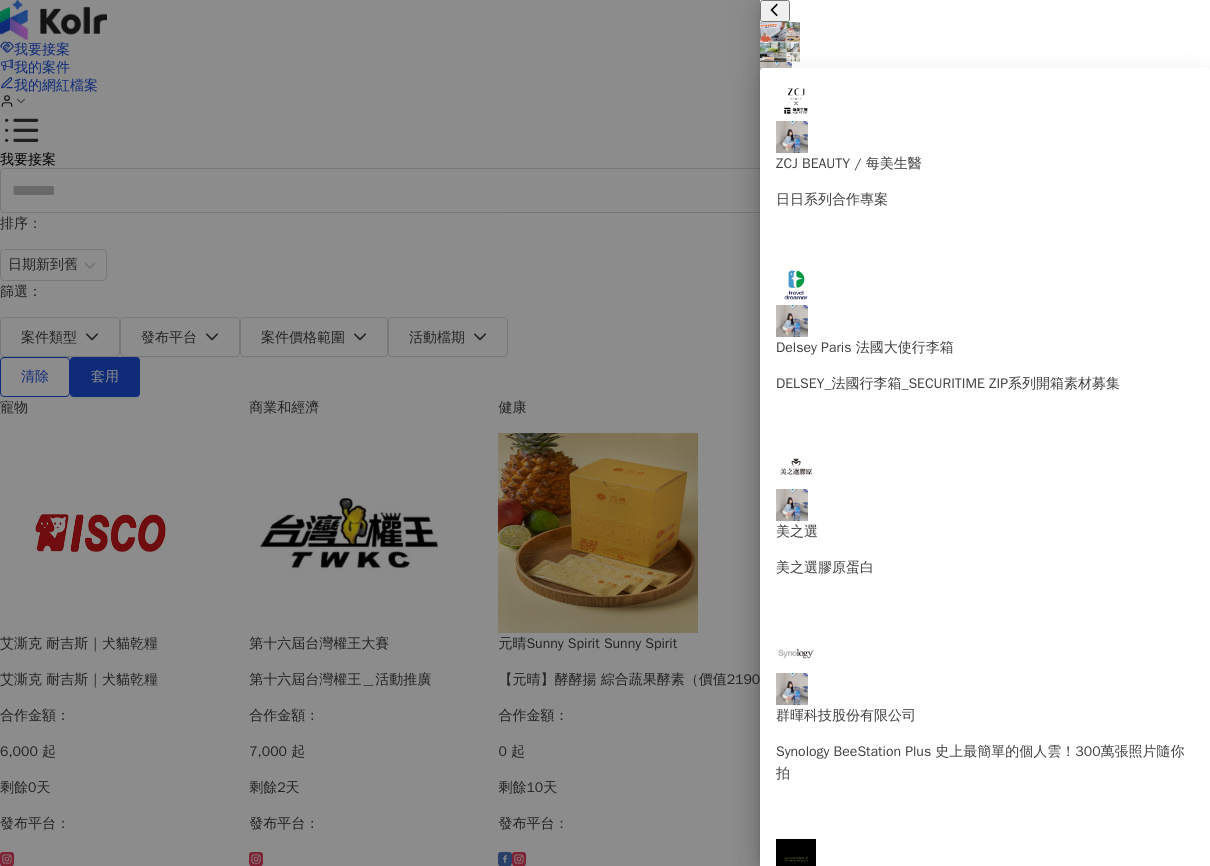 drag, startPoint x: 1143, startPoint y: 18, endPoint x: 1173, endPoint y: 32, distance: 33.105892 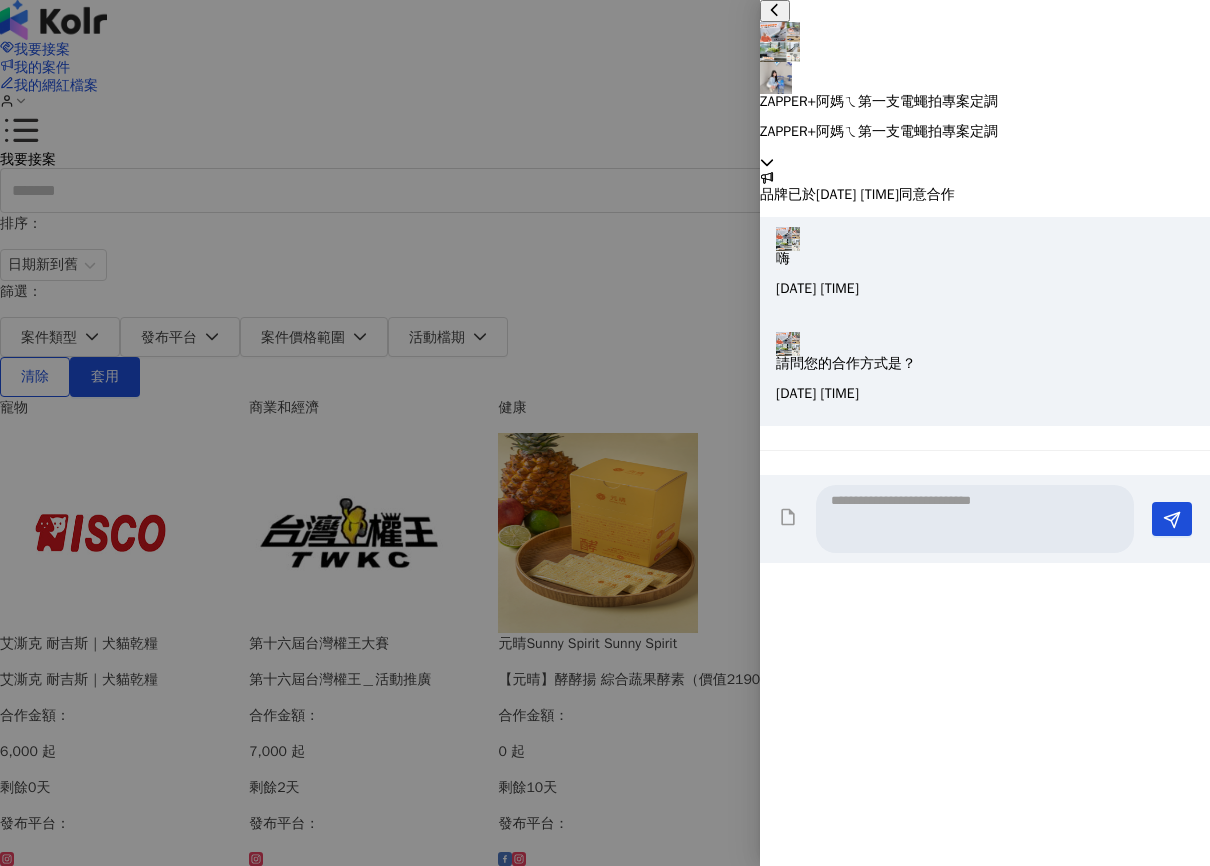 click on "ZAPPER+阿媽ㄟ第一支電蠅拍專案定調" at bounding box center [985, 102] 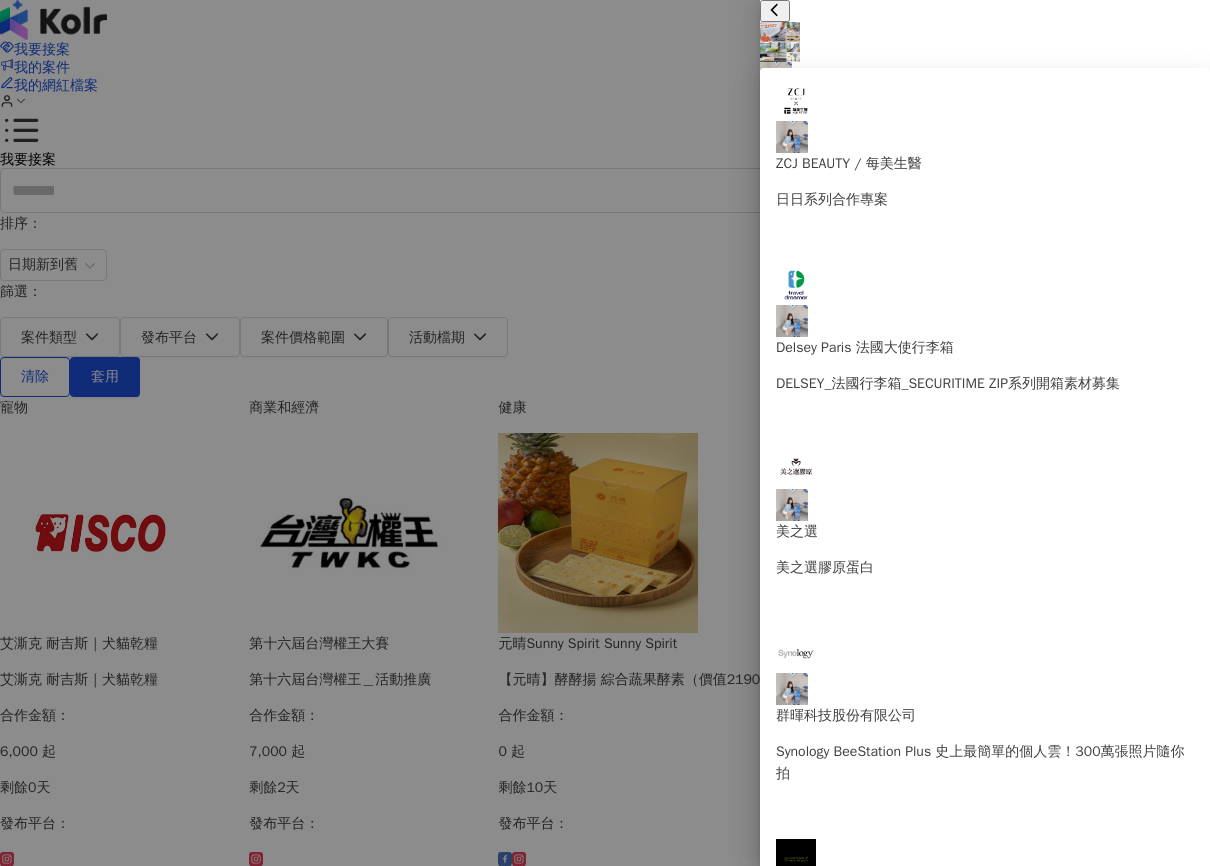 click at bounding box center [780, 42] 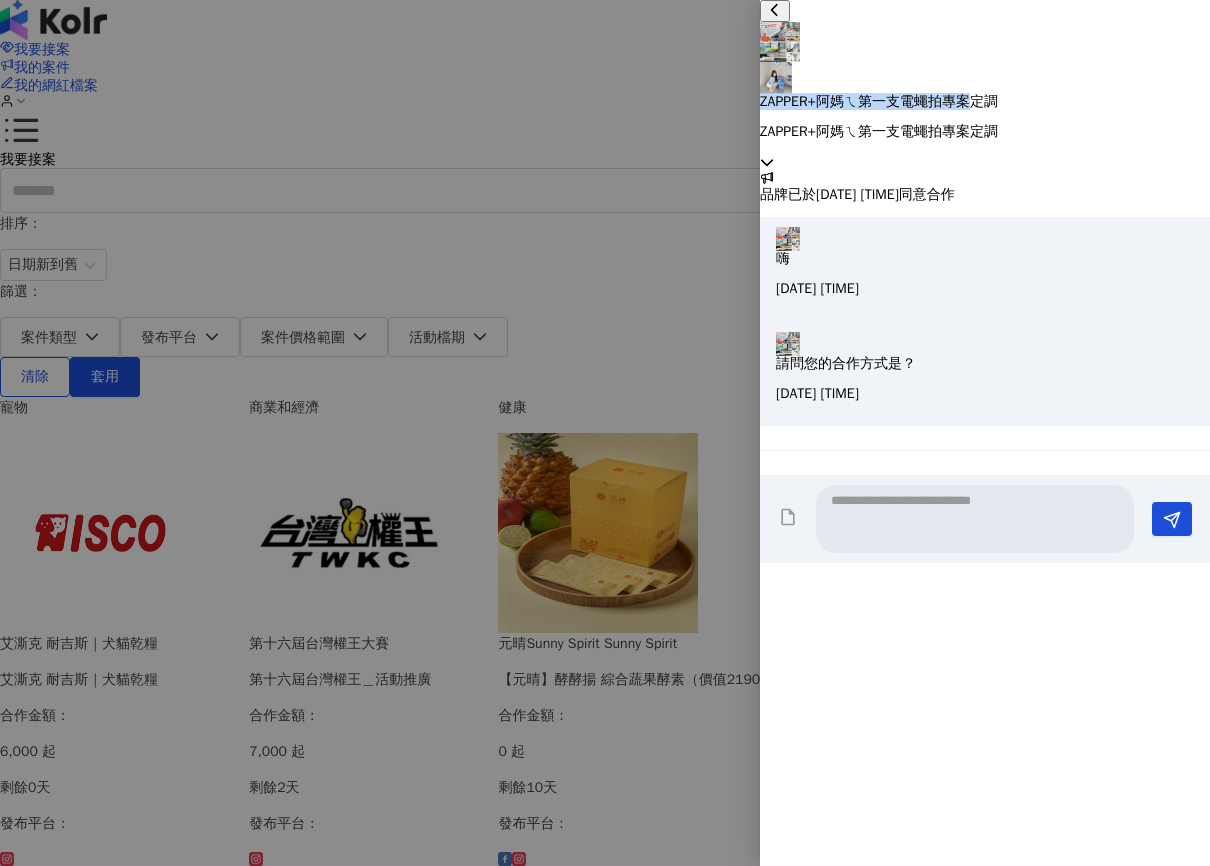 drag, startPoint x: 866, startPoint y: 19, endPoint x: 1120, endPoint y: 27, distance: 254.12595 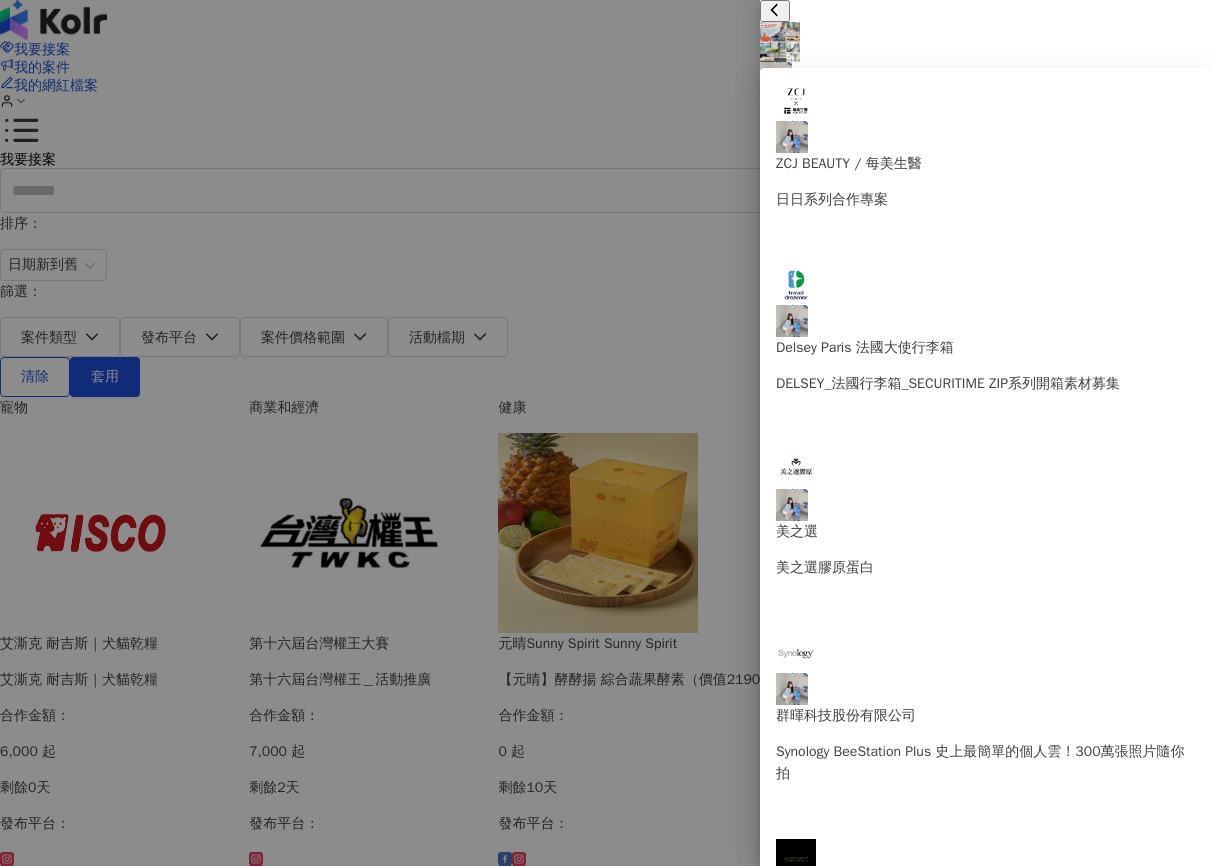 click on "ZAPPER+阿媽ㄟ第一支電蠅拍專案定調" at bounding box center (985, 102) 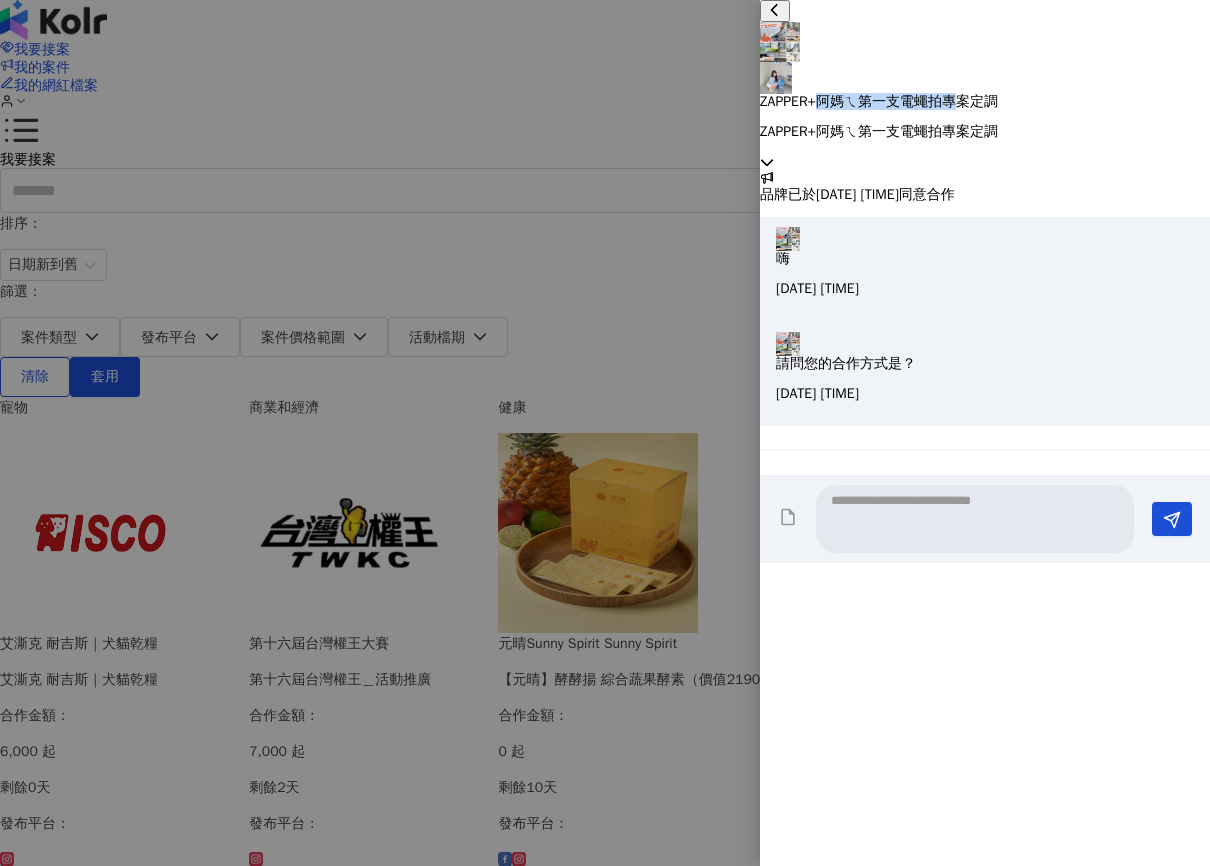 drag, startPoint x: 947, startPoint y: 22, endPoint x: 1123, endPoint y: 19, distance: 176.02557 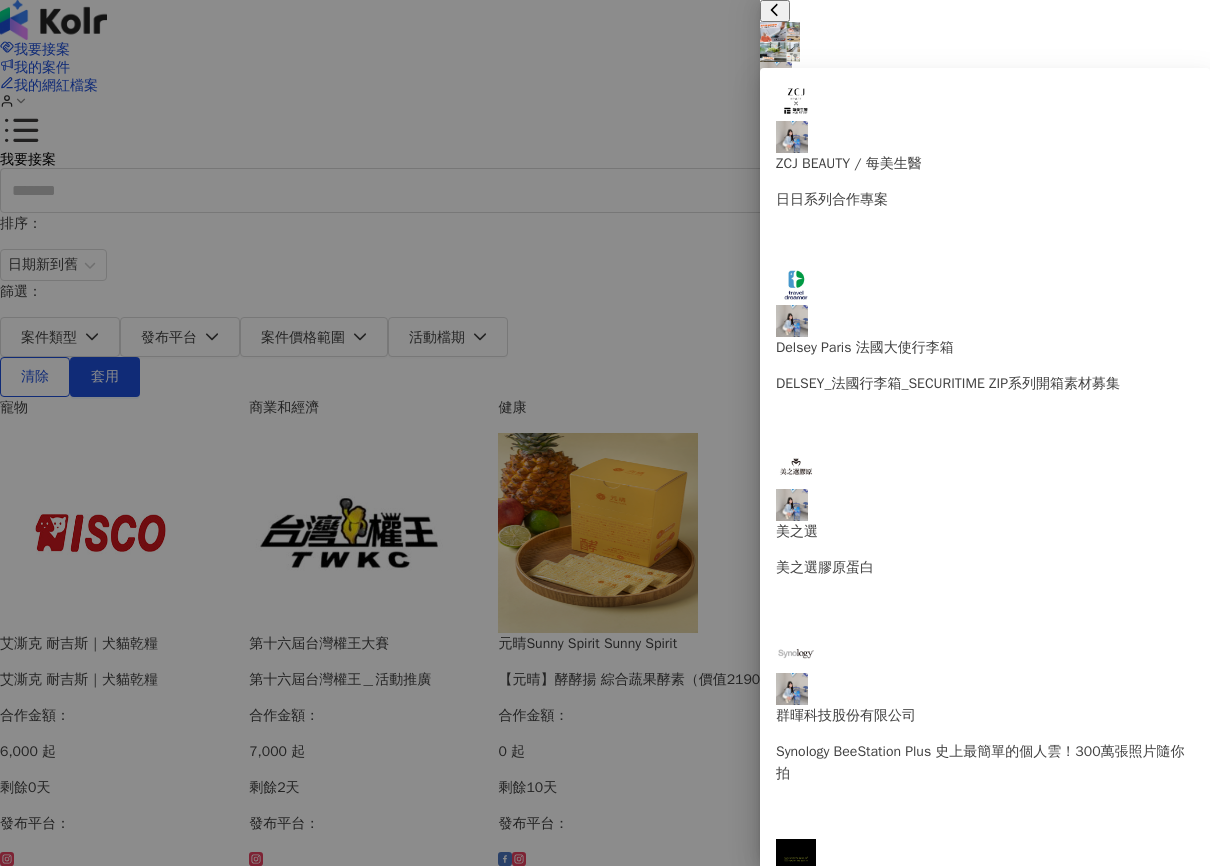 copy on "阿媽ㄟ第一支電蠅拍專" 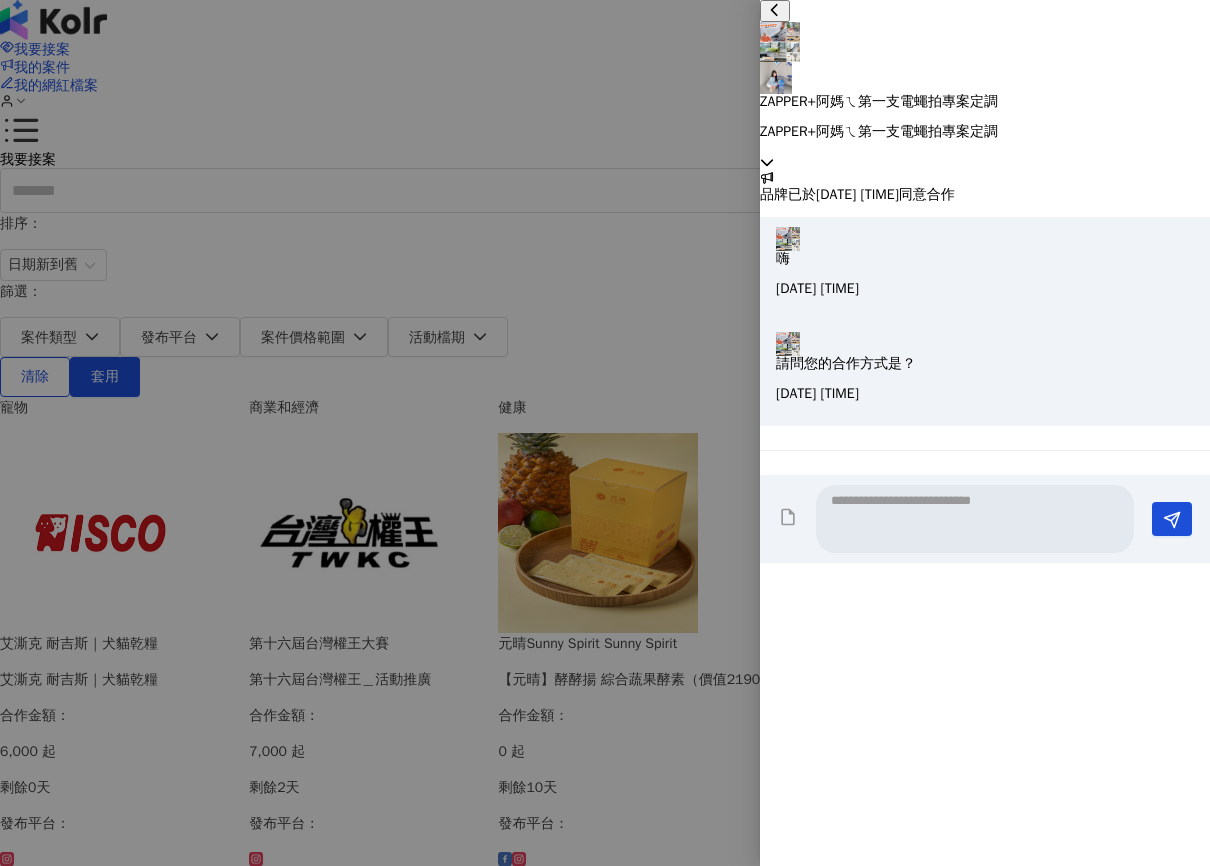 click at bounding box center [605, 433] 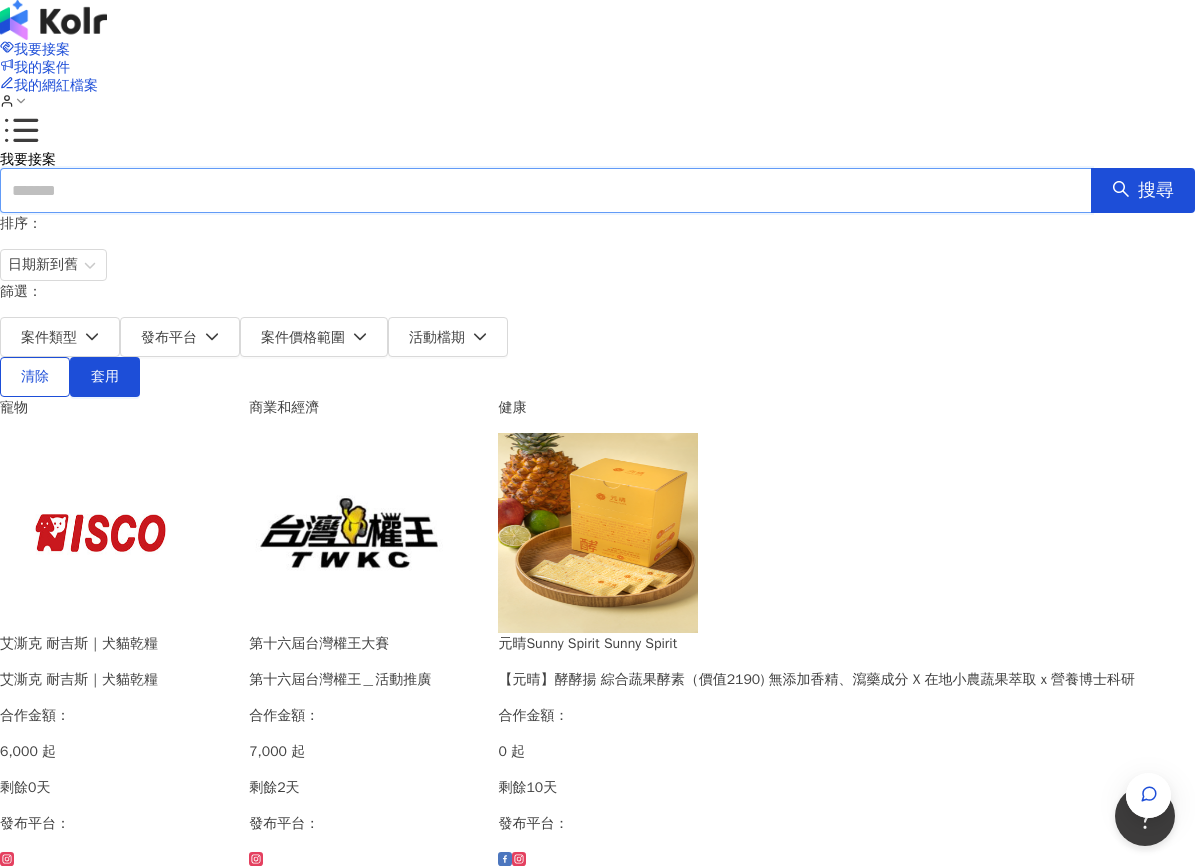 paste on "**********" 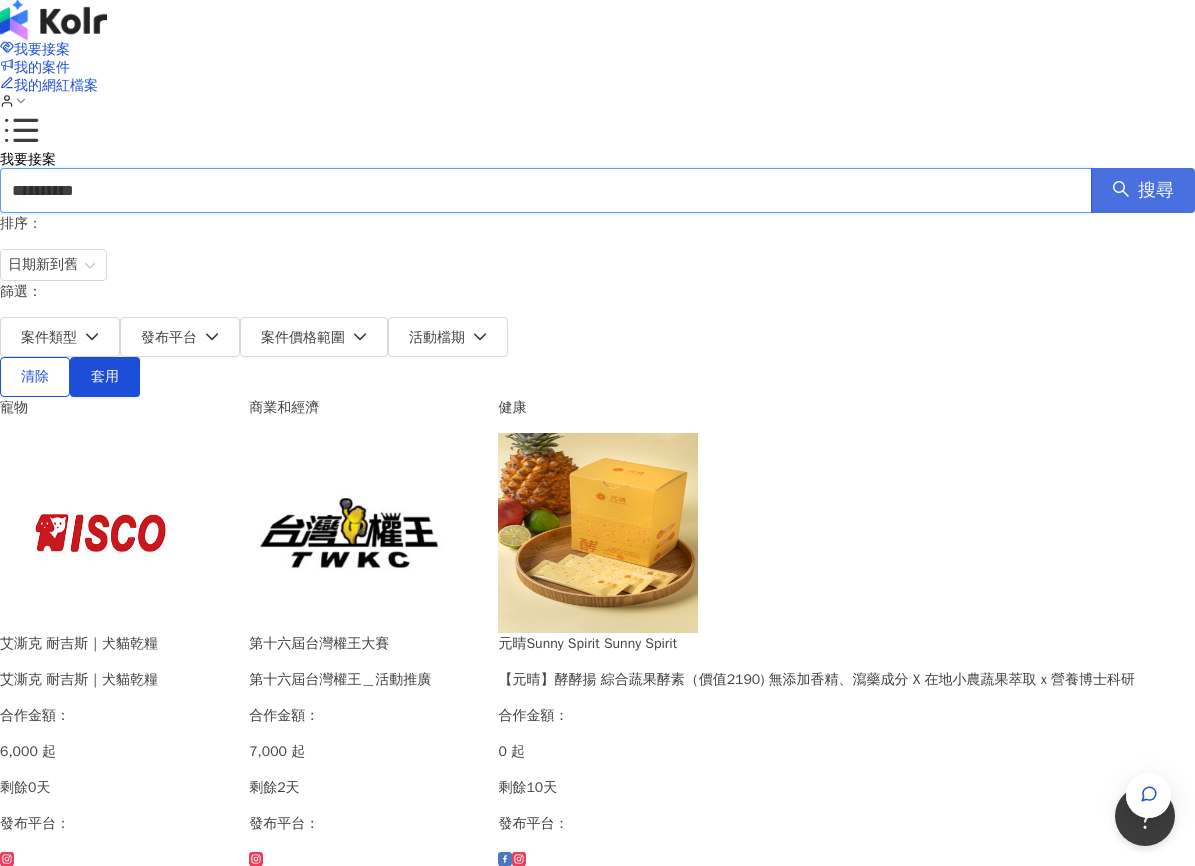 click on "搜尋" at bounding box center [1156, 191] 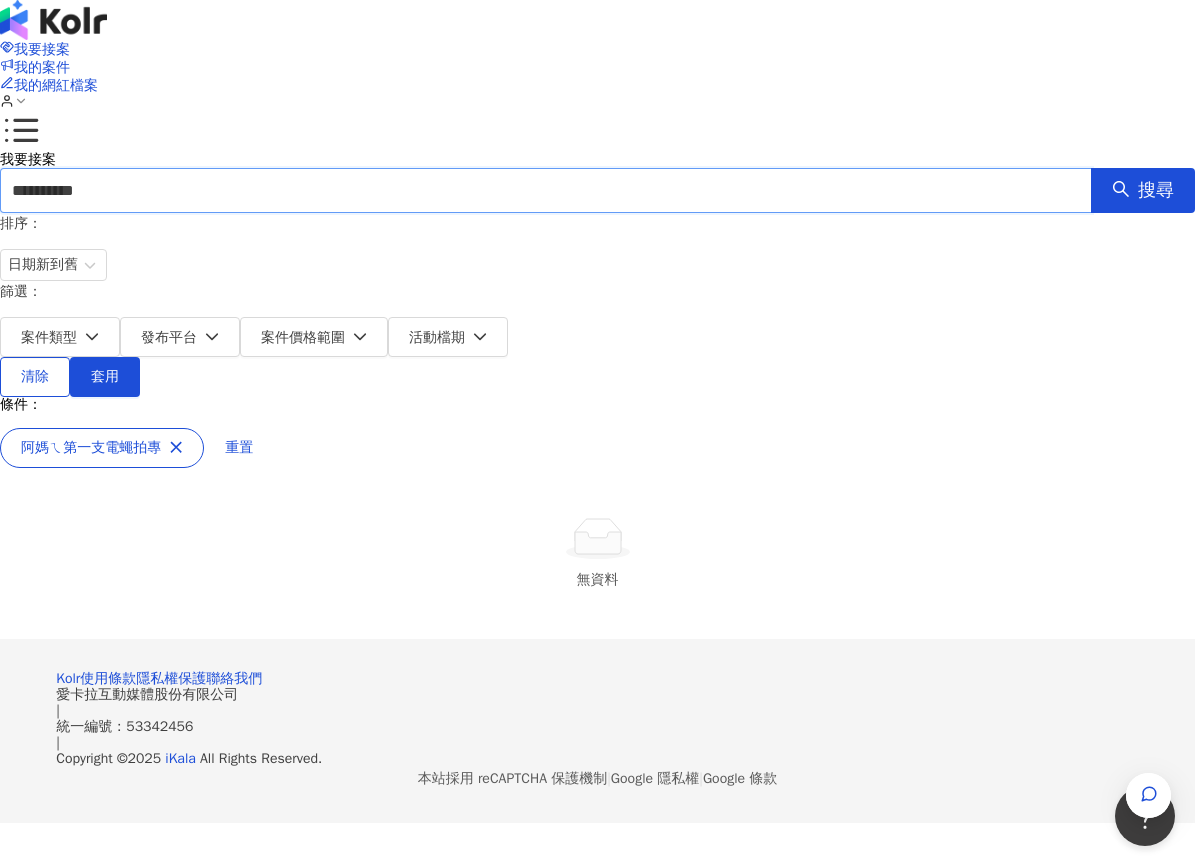 drag, startPoint x: 912, startPoint y: 147, endPoint x: 863, endPoint y: 148, distance: 49.010204 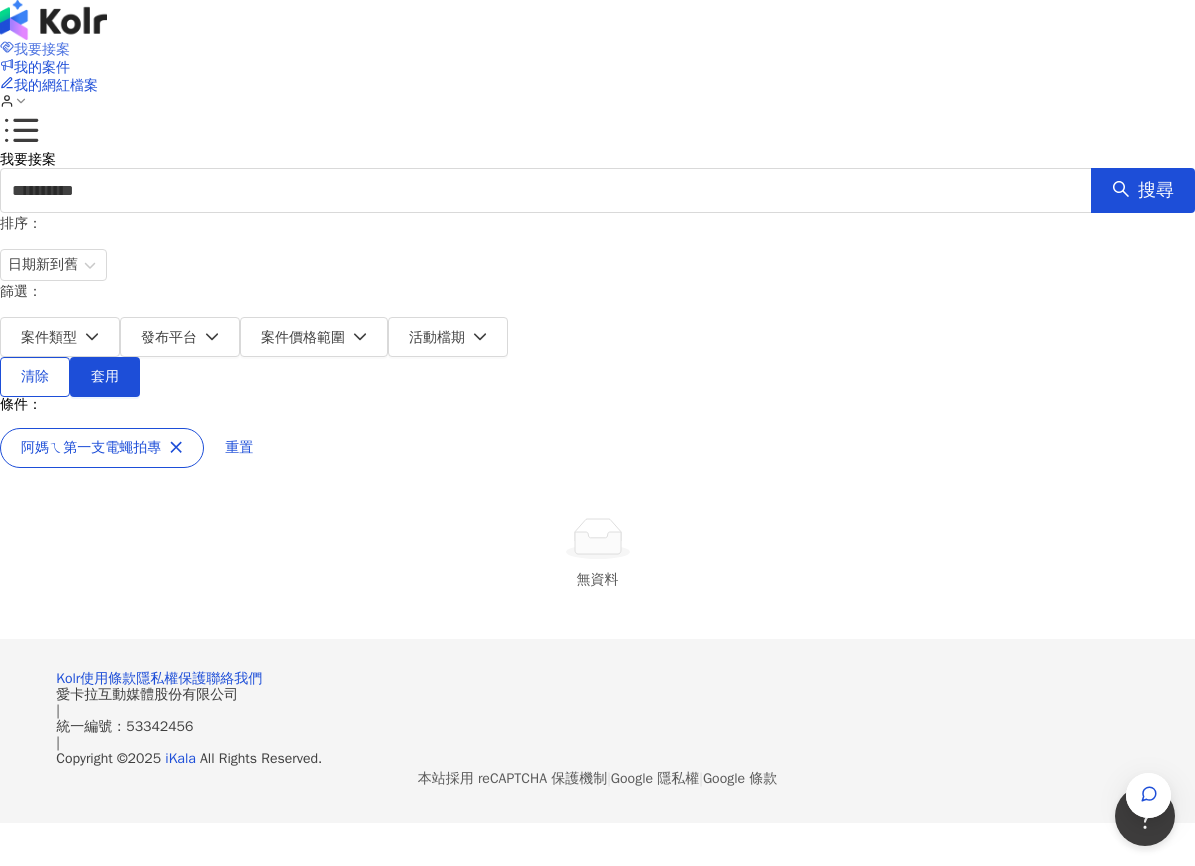 click on "我要接案" at bounding box center (42, 49) 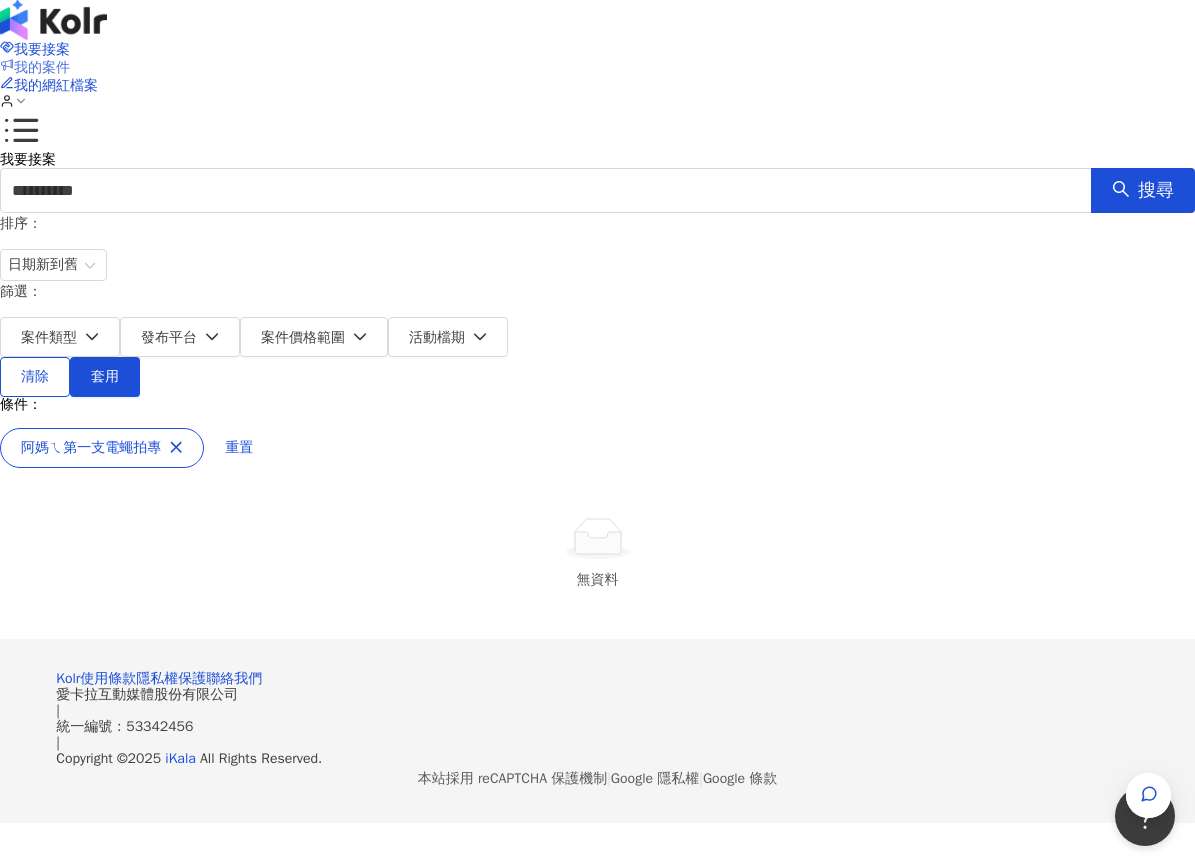 click on "我的案件" at bounding box center [42, 67] 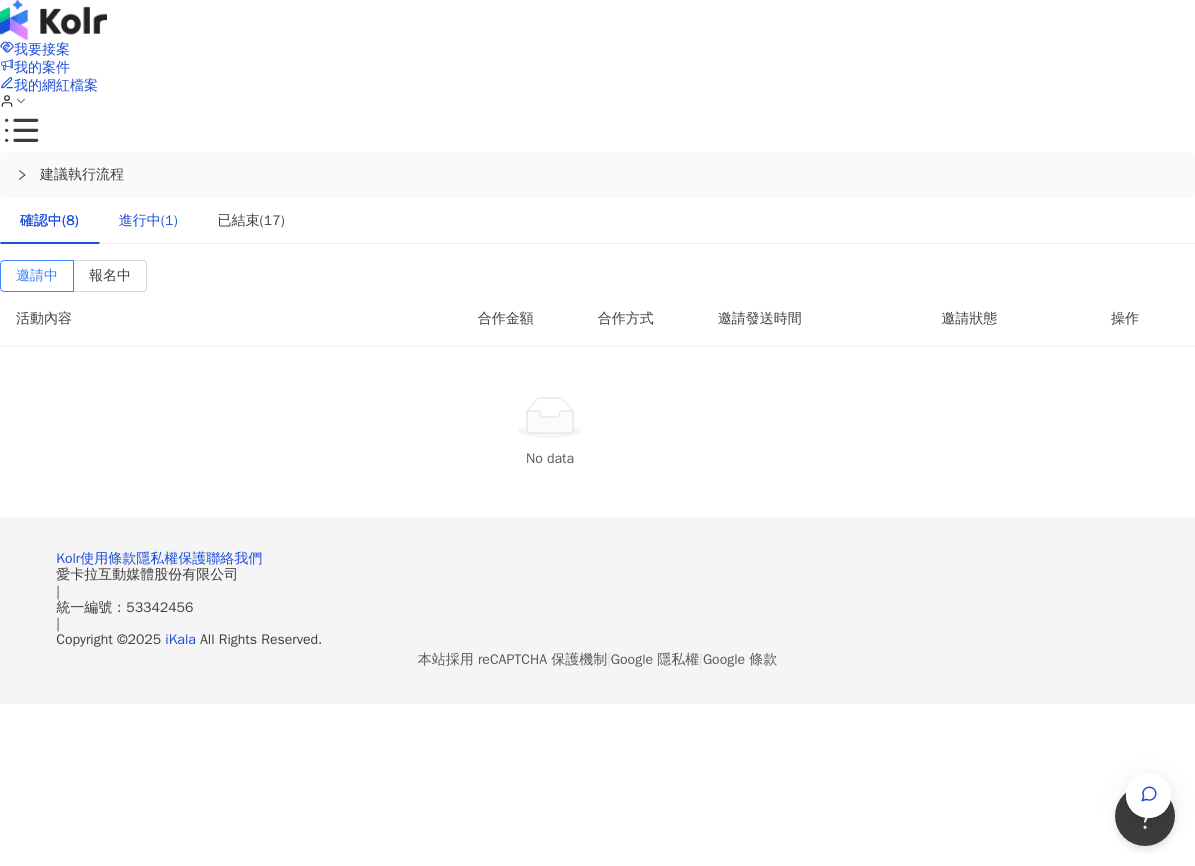 click on "進行中(1)" at bounding box center [148, 221] 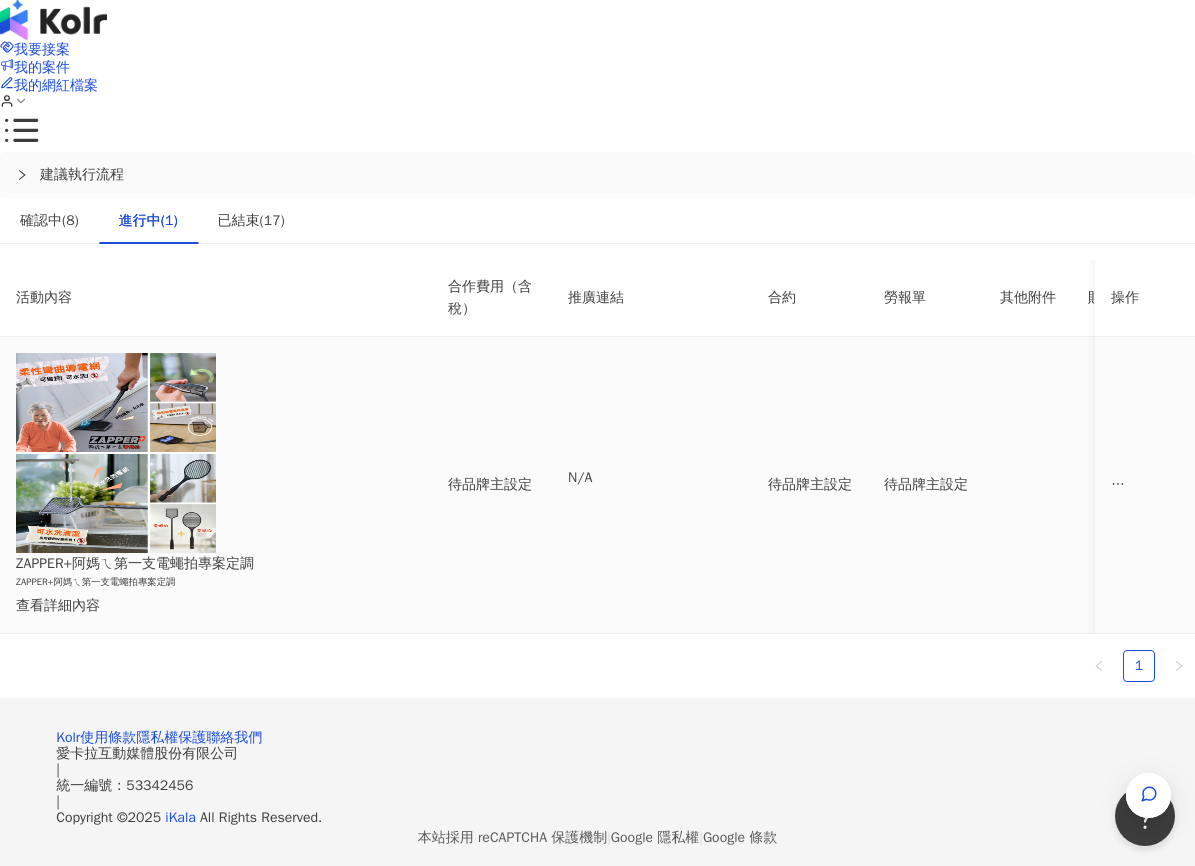 click on "查看詳細內容" at bounding box center (200, 606) 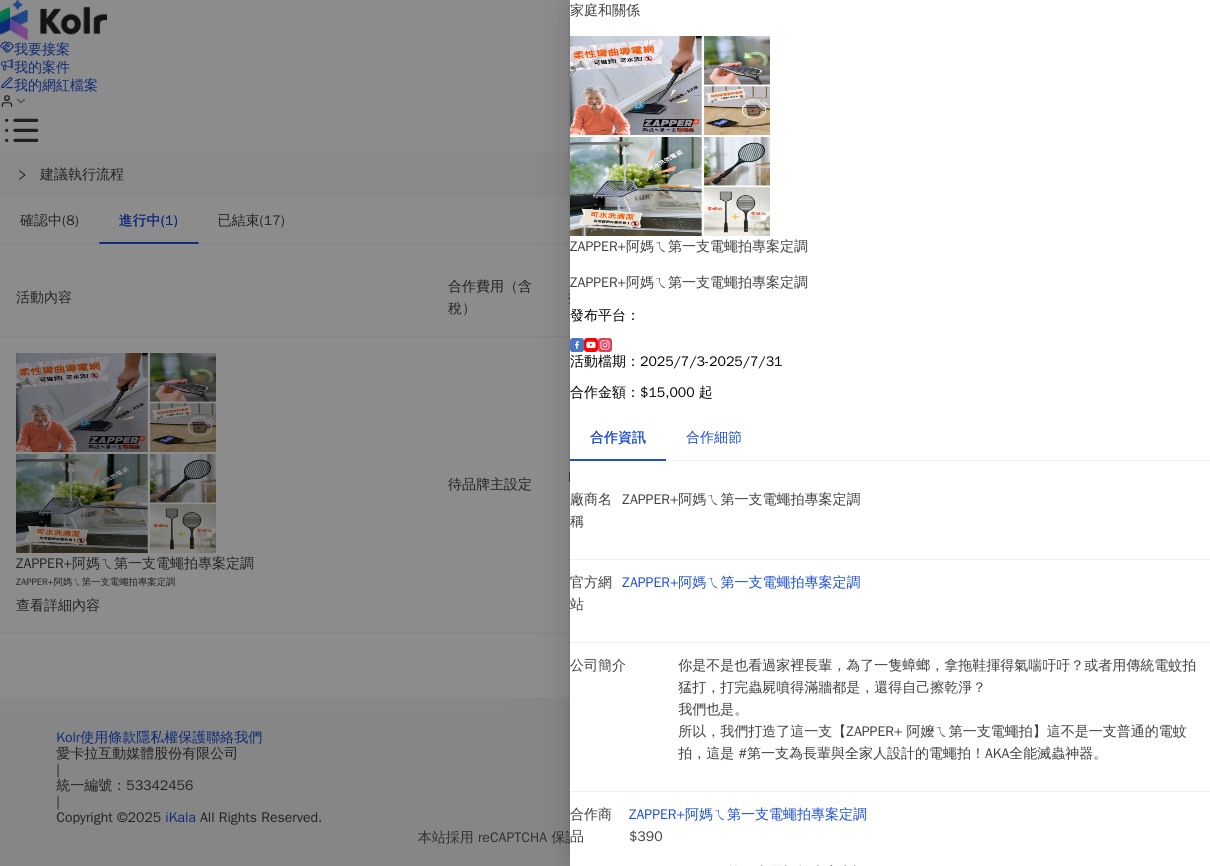click on "合作細節" at bounding box center (714, 438) 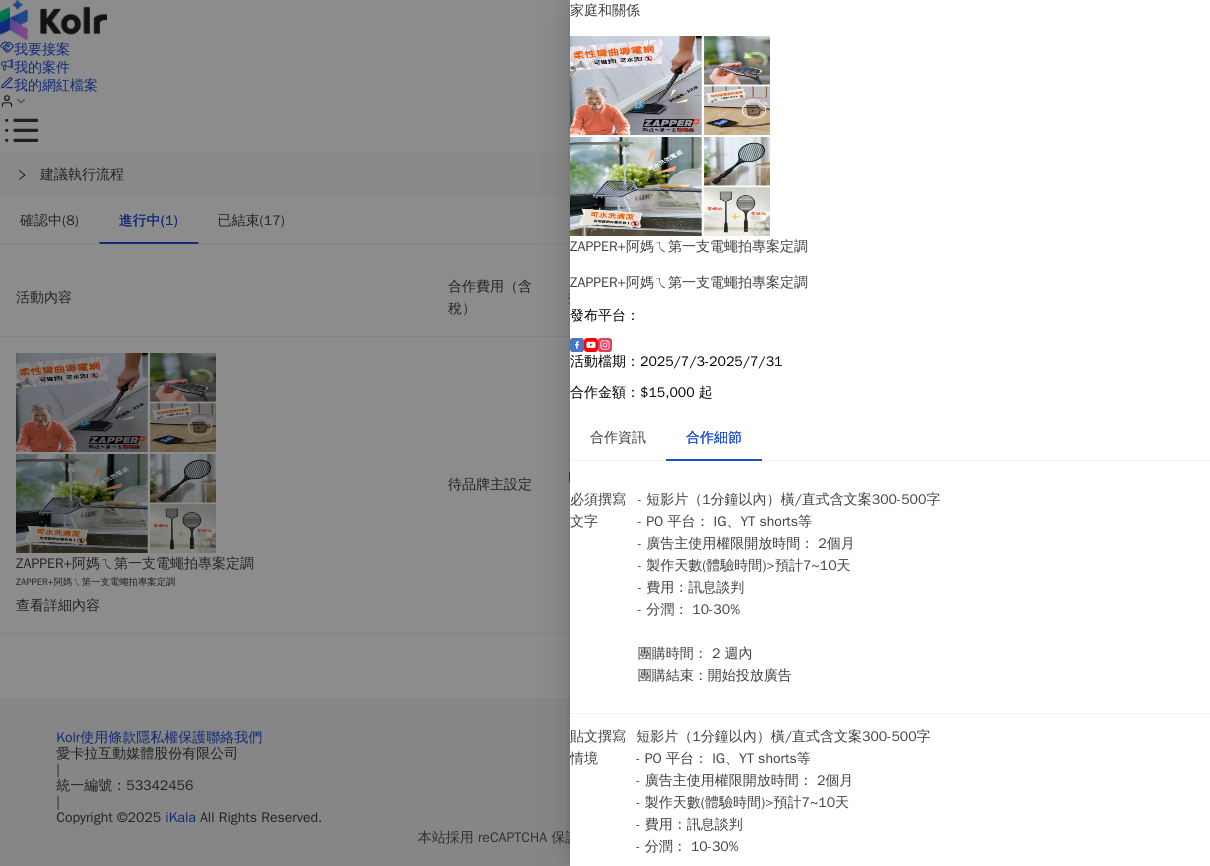 scroll, scrollTop: 431, scrollLeft: 0, axis: vertical 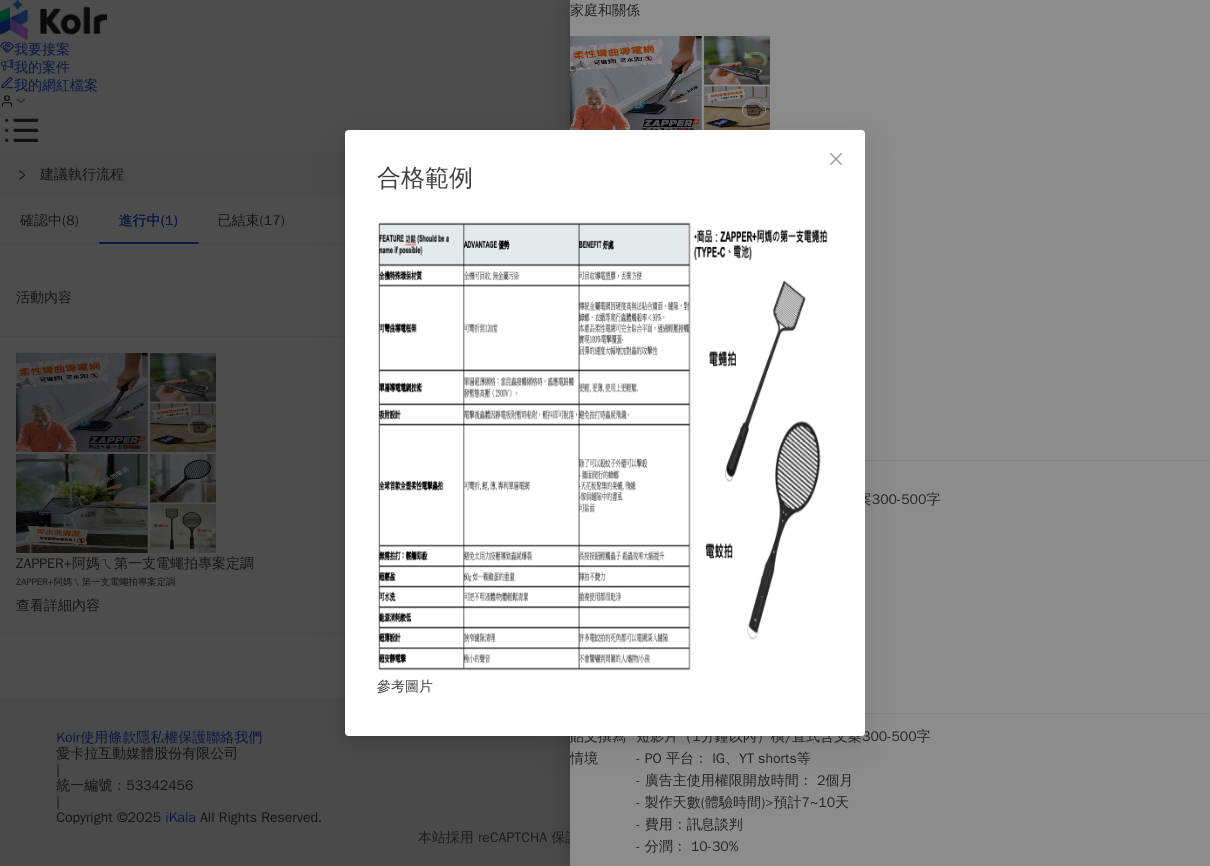 click on "合格範例 參考圖片" at bounding box center [605, 433] 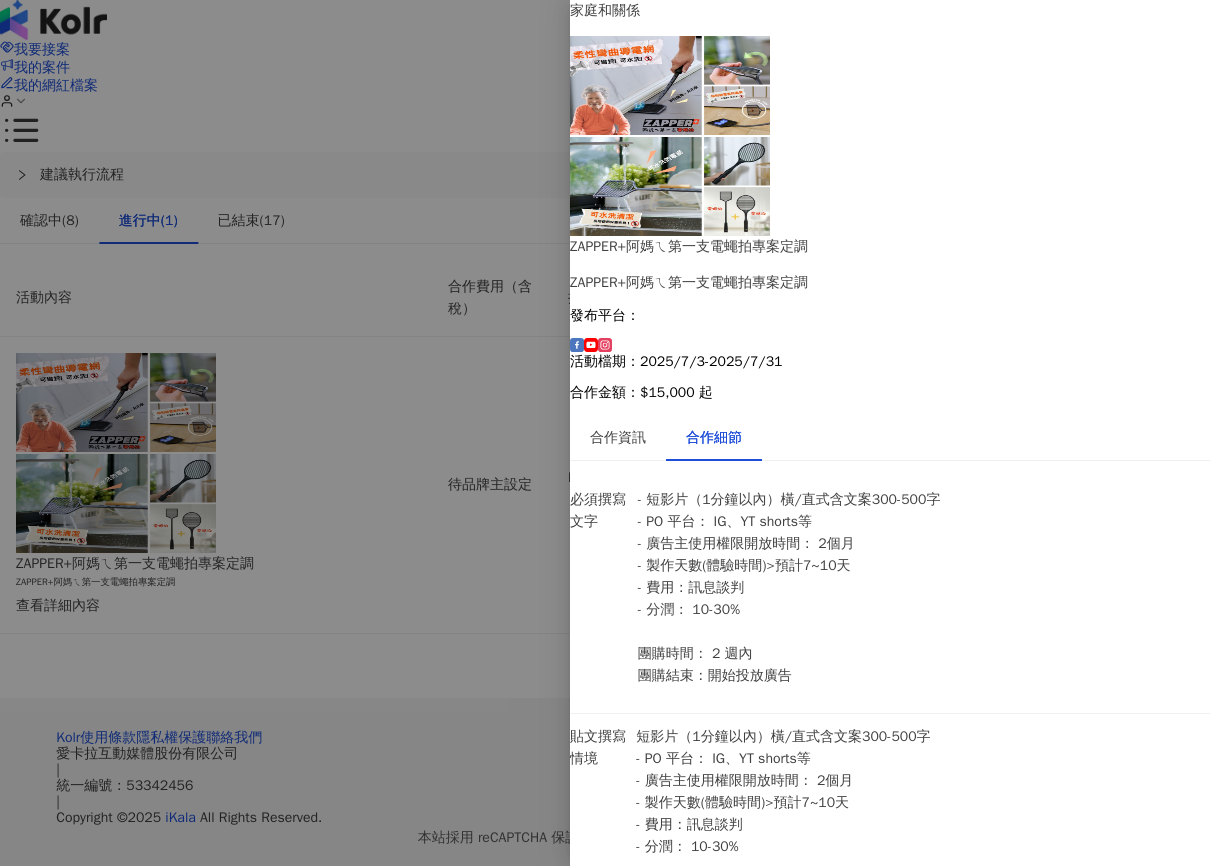 click at bounding box center (605, 433) 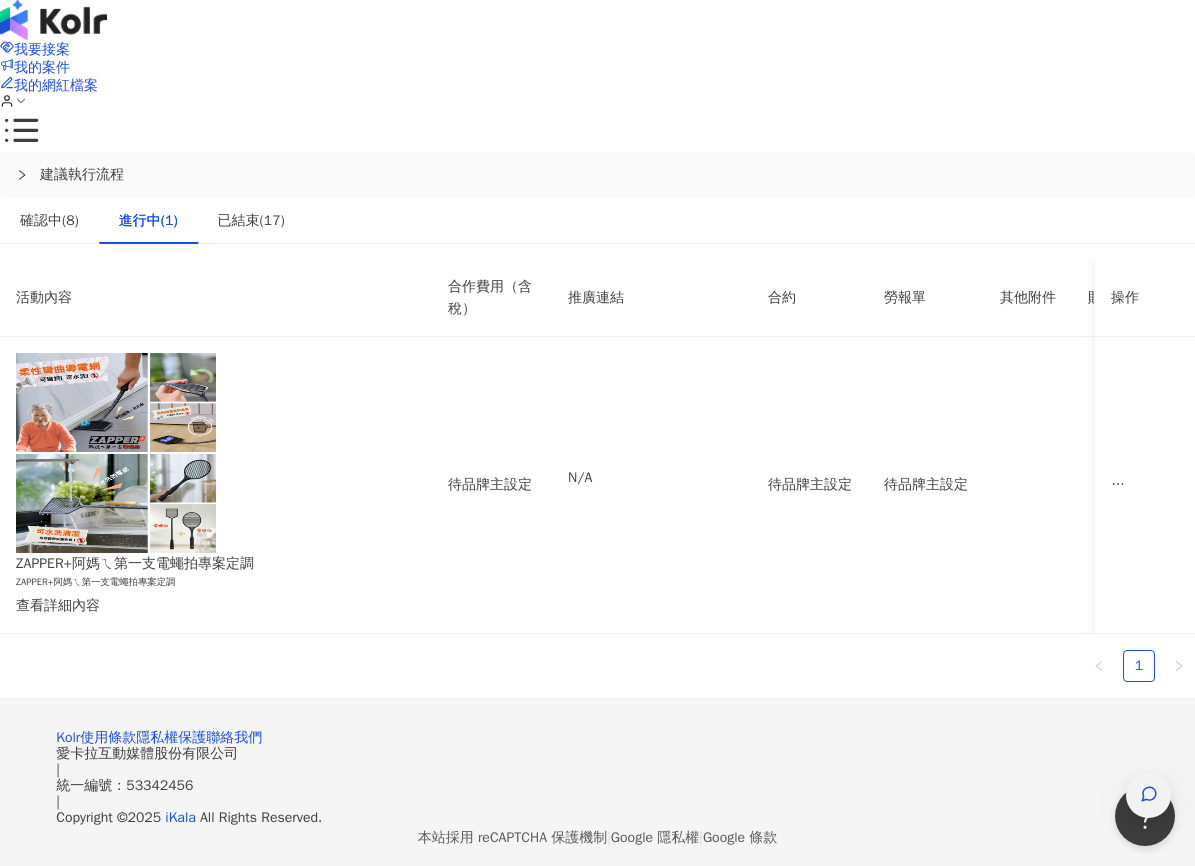 click at bounding box center [1148, 795] 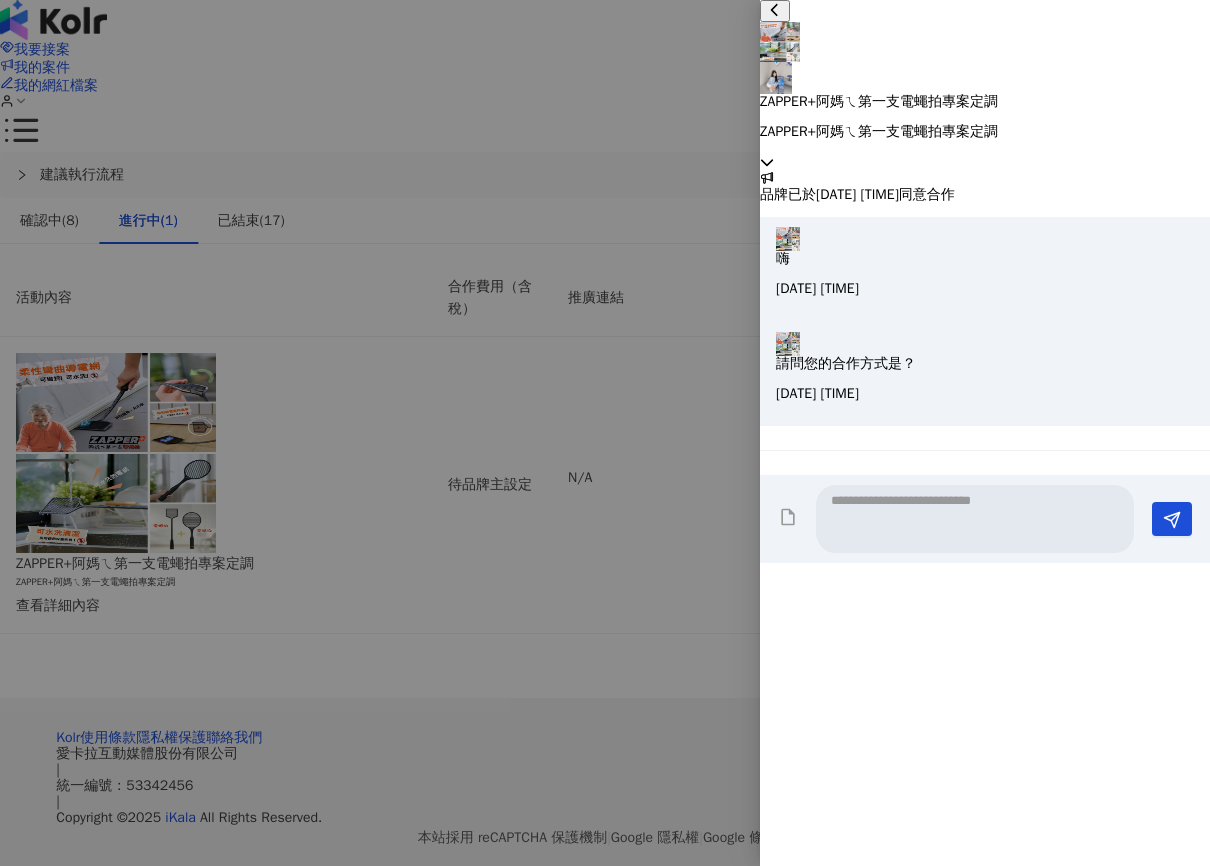 click at bounding box center [975, 519] 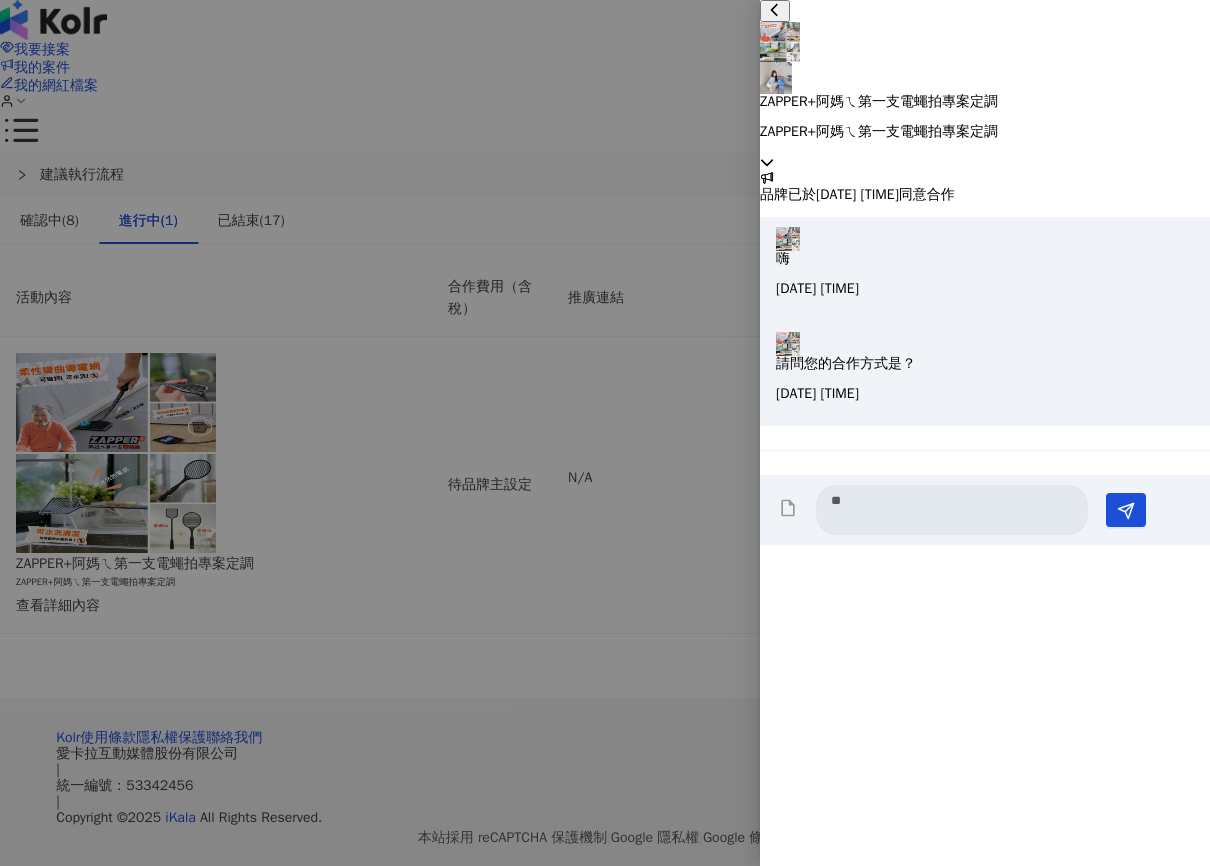 type on "*" 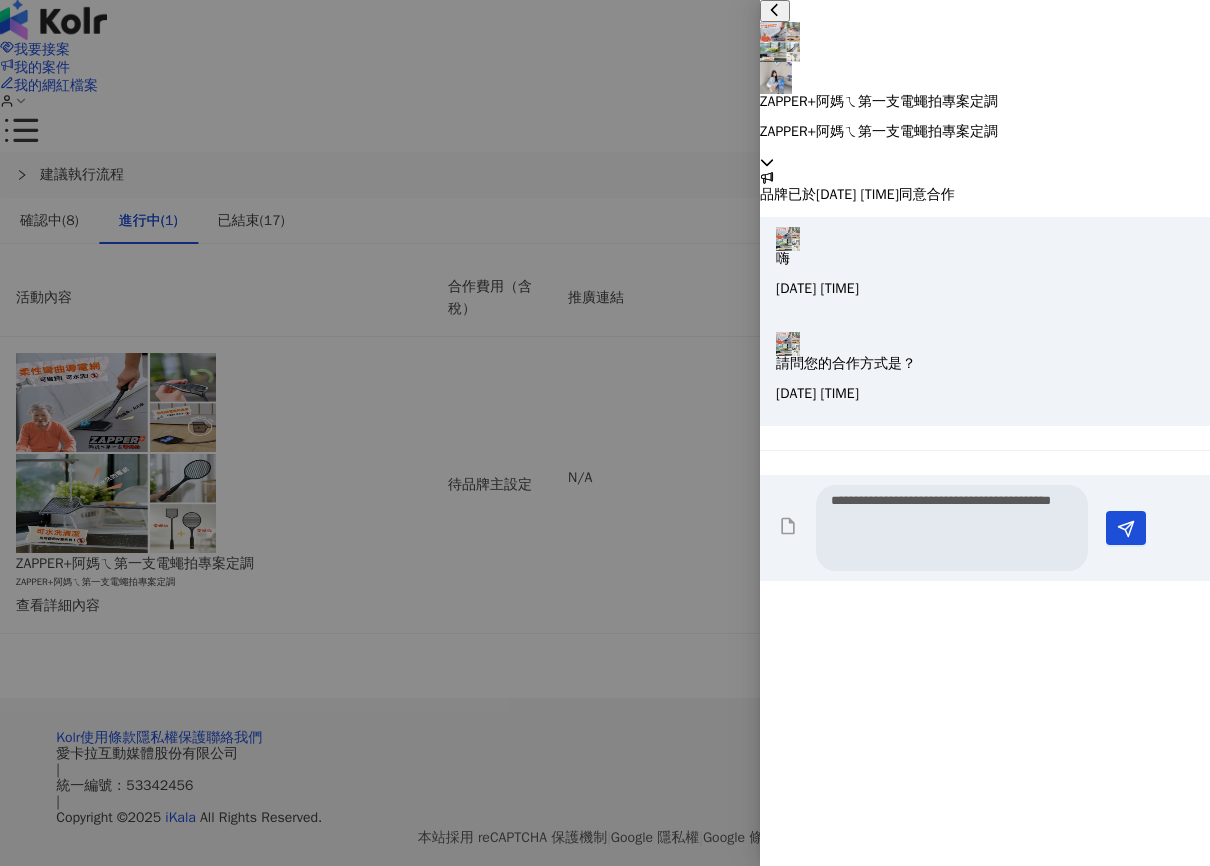 scroll, scrollTop: 2, scrollLeft: 0, axis: vertical 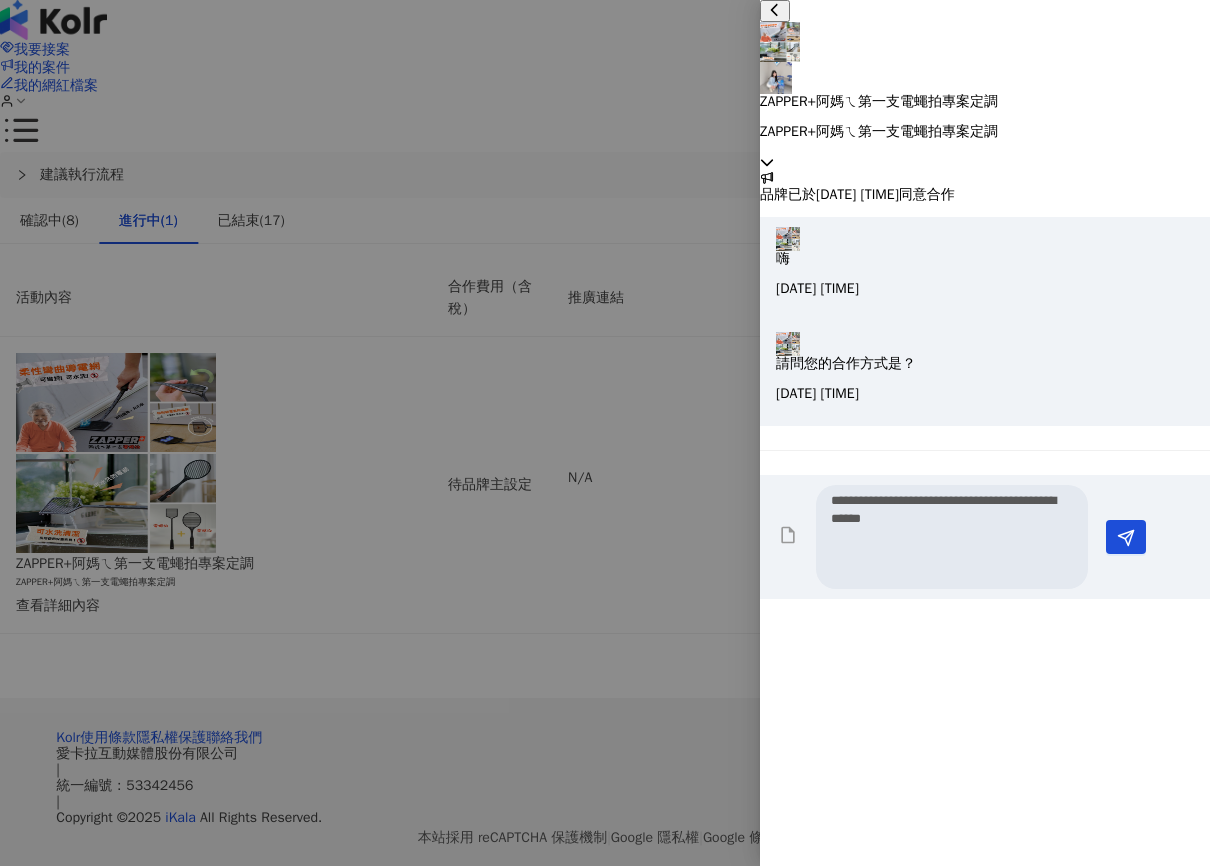 type on "**********" 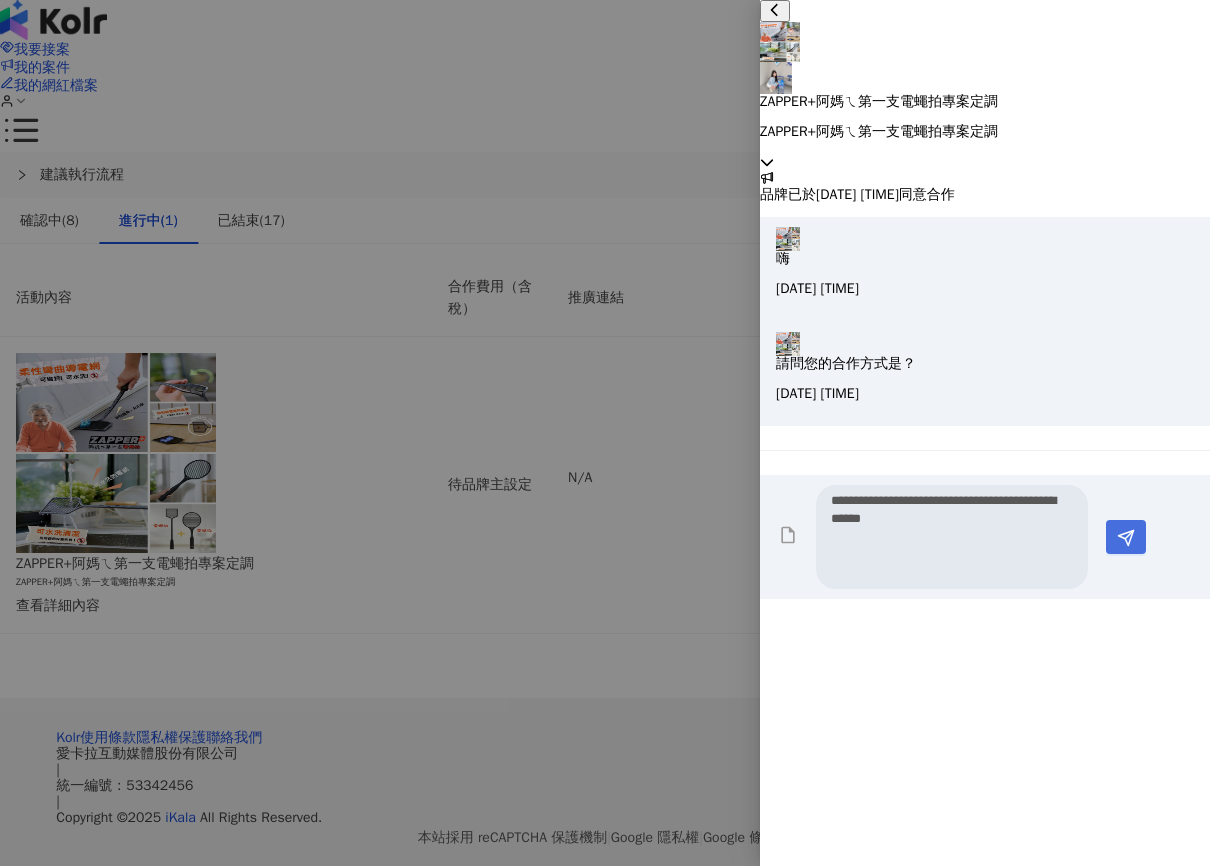 click at bounding box center [1126, 537] 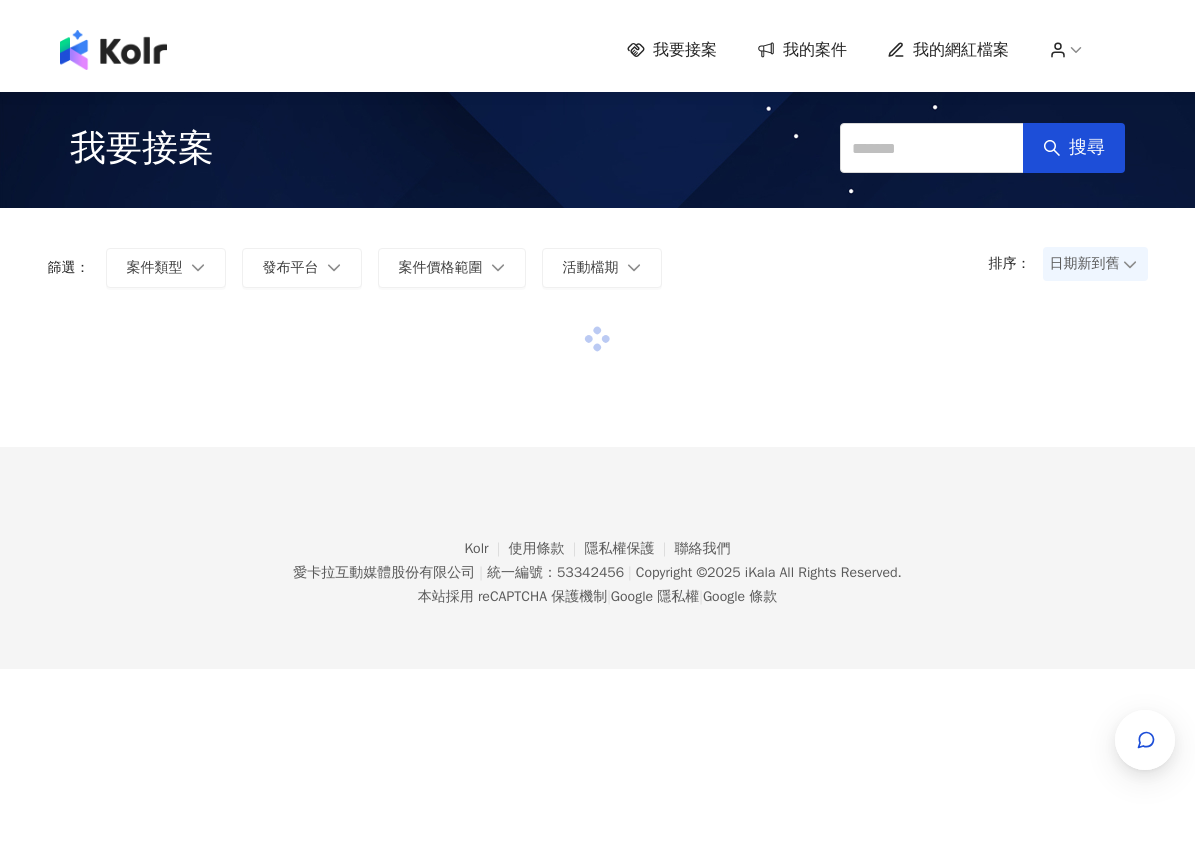 scroll, scrollTop: 0, scrollLeft: 0, axis: both 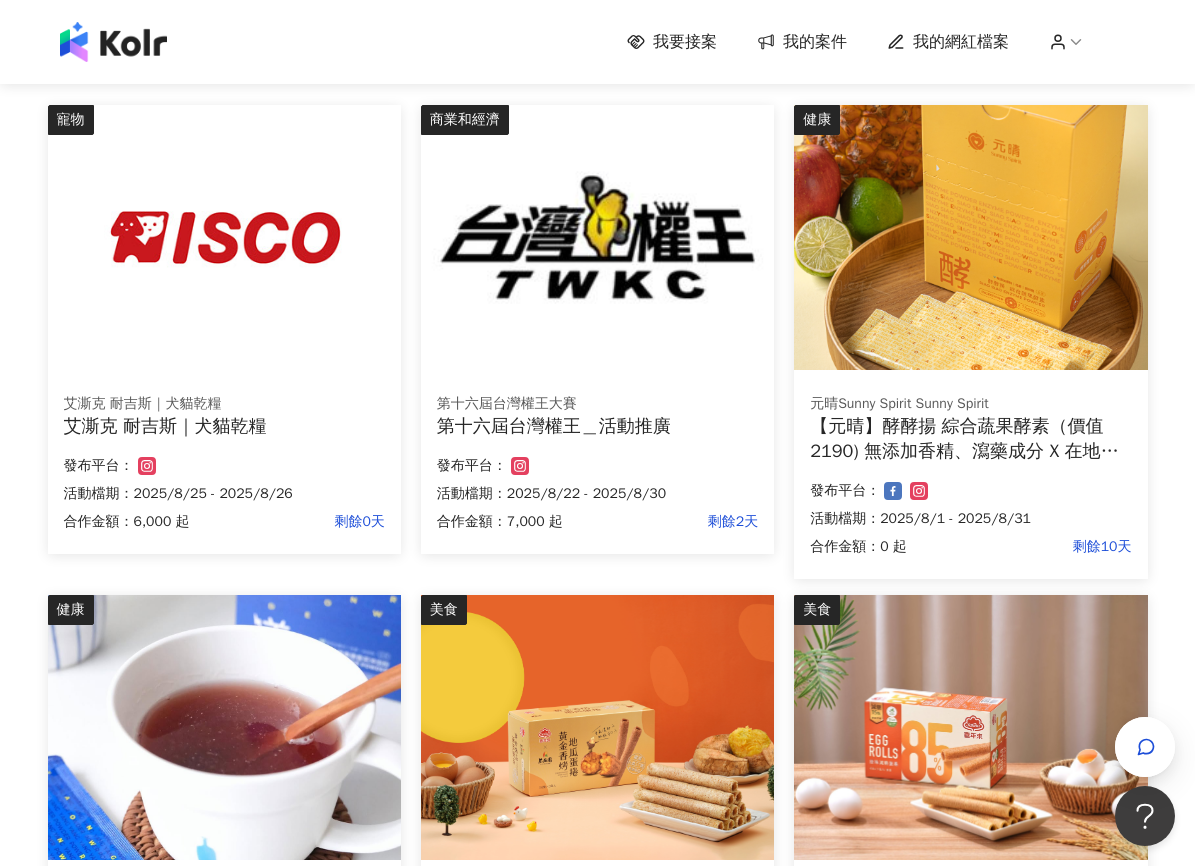 click on "艾澌克 耐吉斯｜犬貓乾糧" at bounding box center [224, 404] 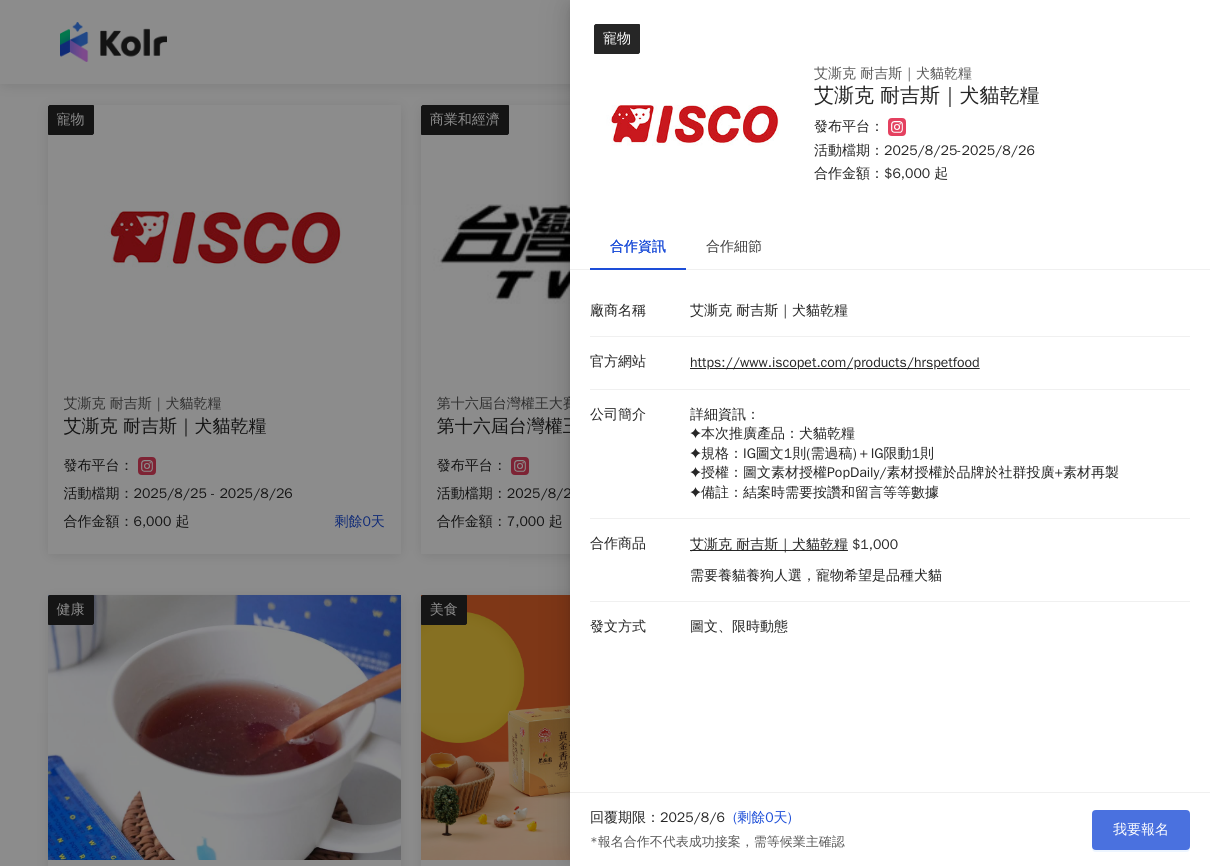 click on "我要報名" at bounding box center [1141, 830] 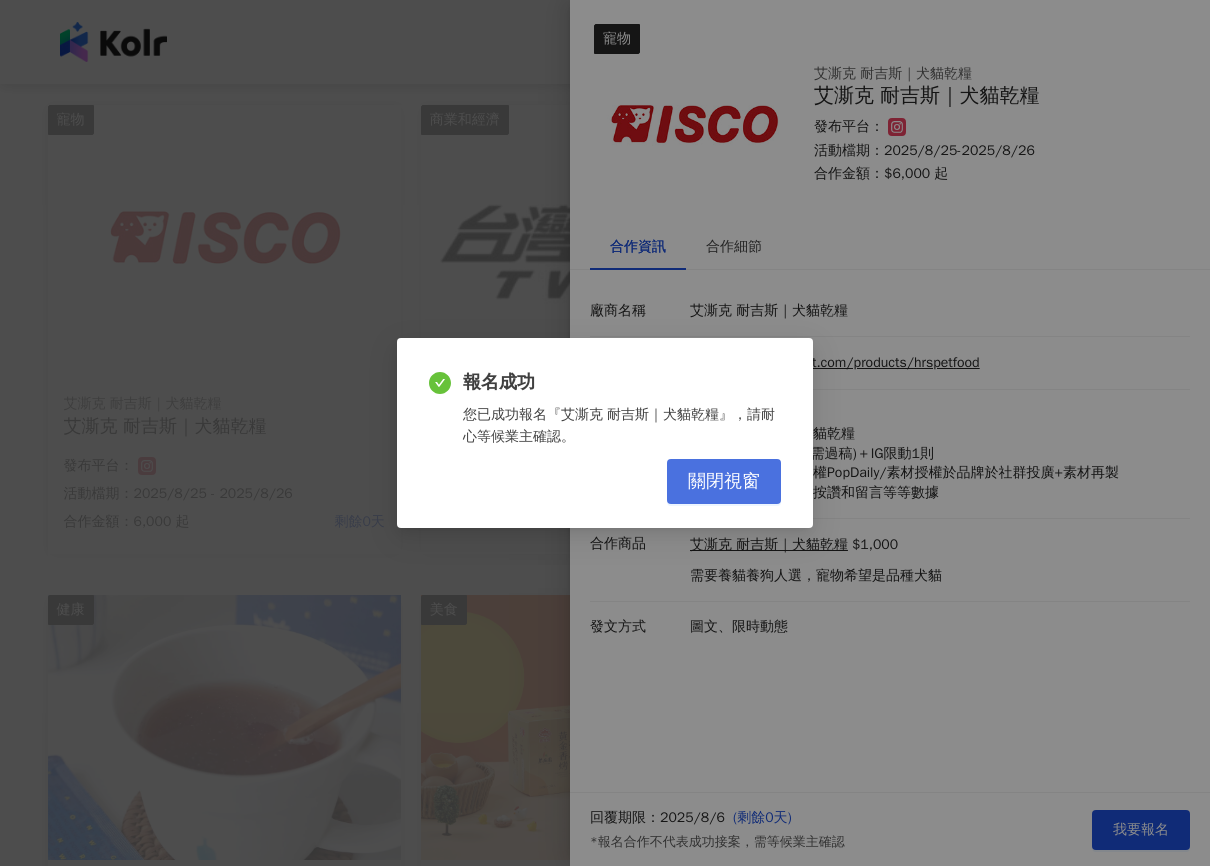 click on "關閉視窗" at bounding box center (724, 482) 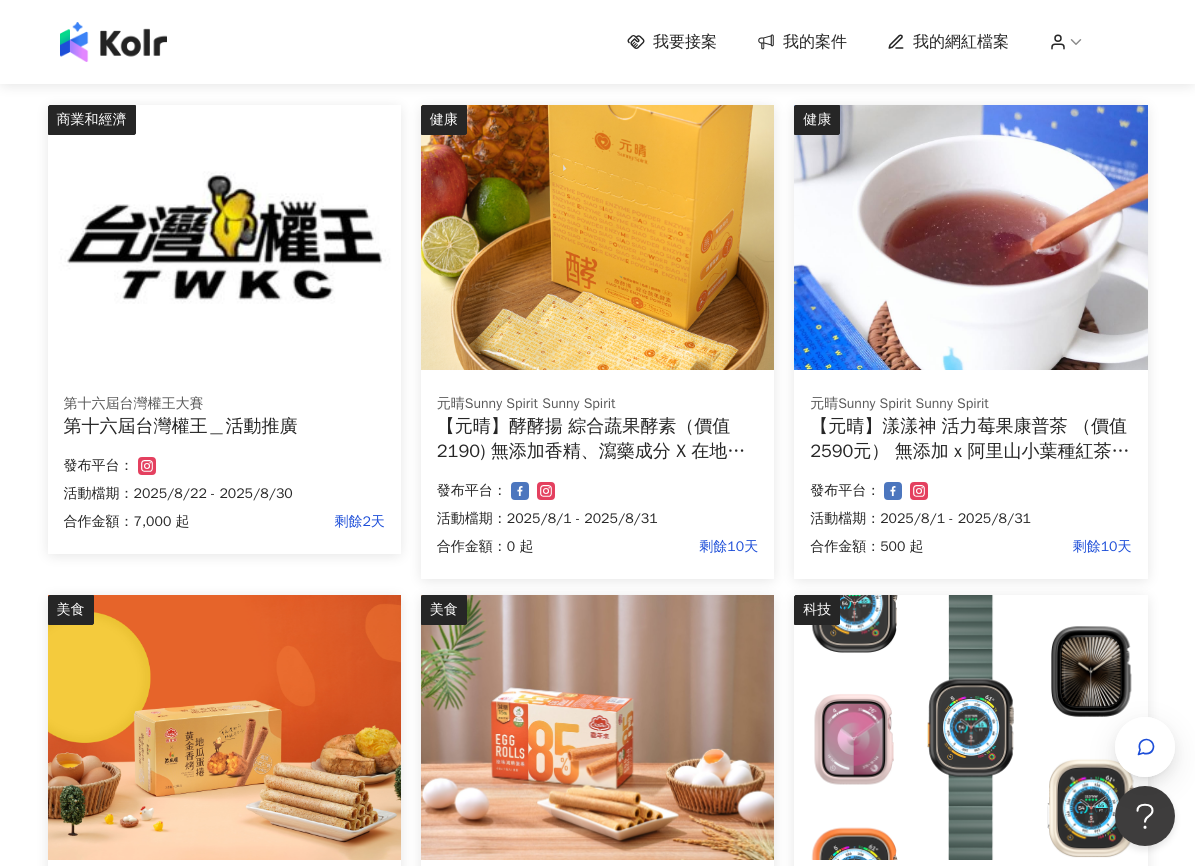 click on "發布平台：" at bounding box center [224, 466] 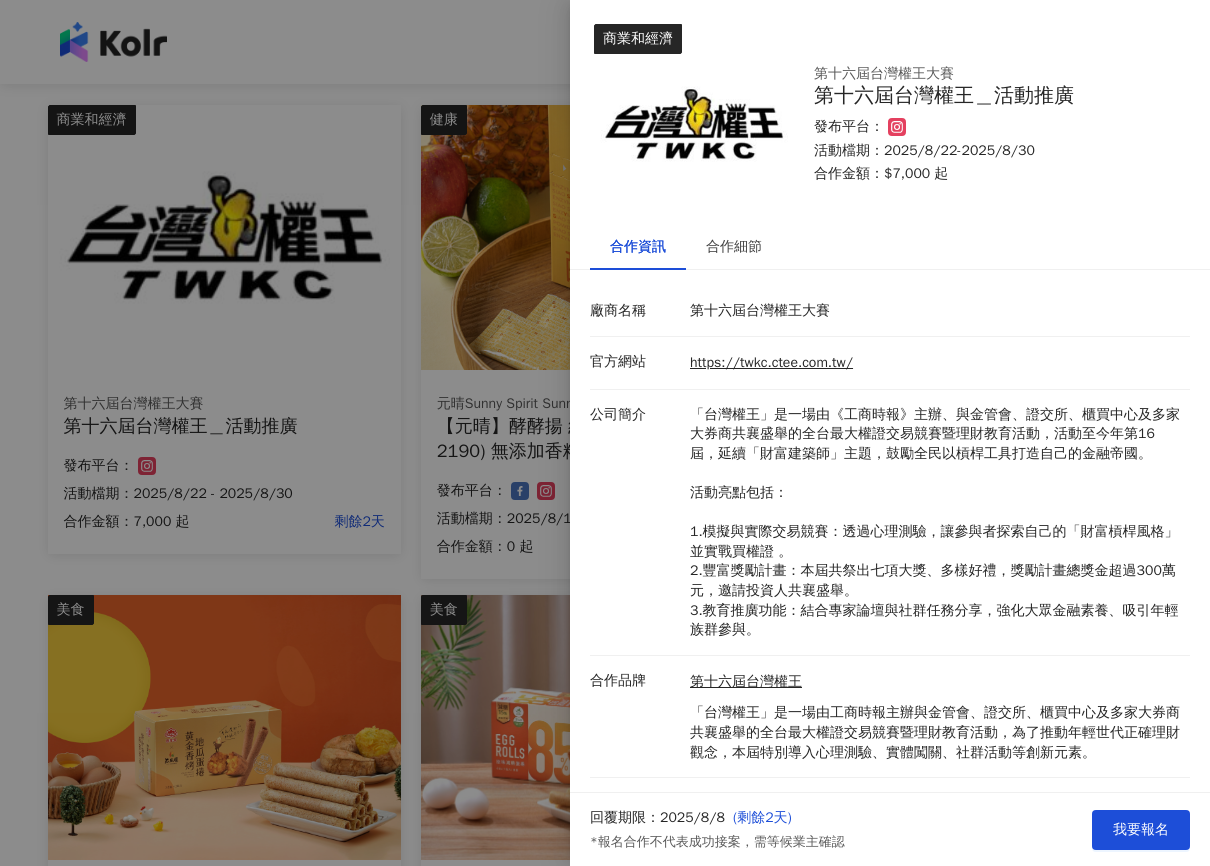 click at bounding box center [605, 433] 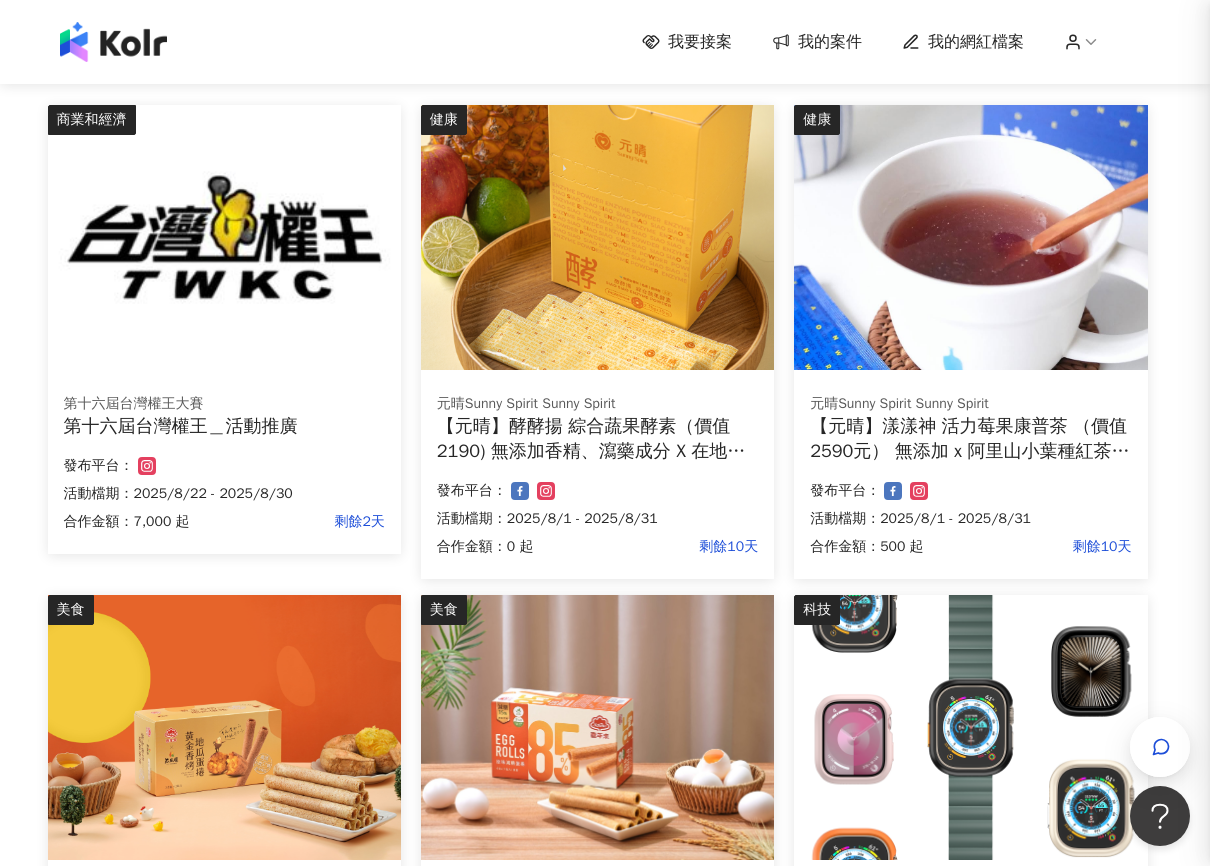 click on "商業和經濟 第十六屆台灣權王大賽 第十六屆台灣權王＿活動推廣 合作金額： 7,000 起 剩餘2天 發布平台： 活動檔期：2025/8/22 - 2025/8/30" at bounding box center [224, 350] 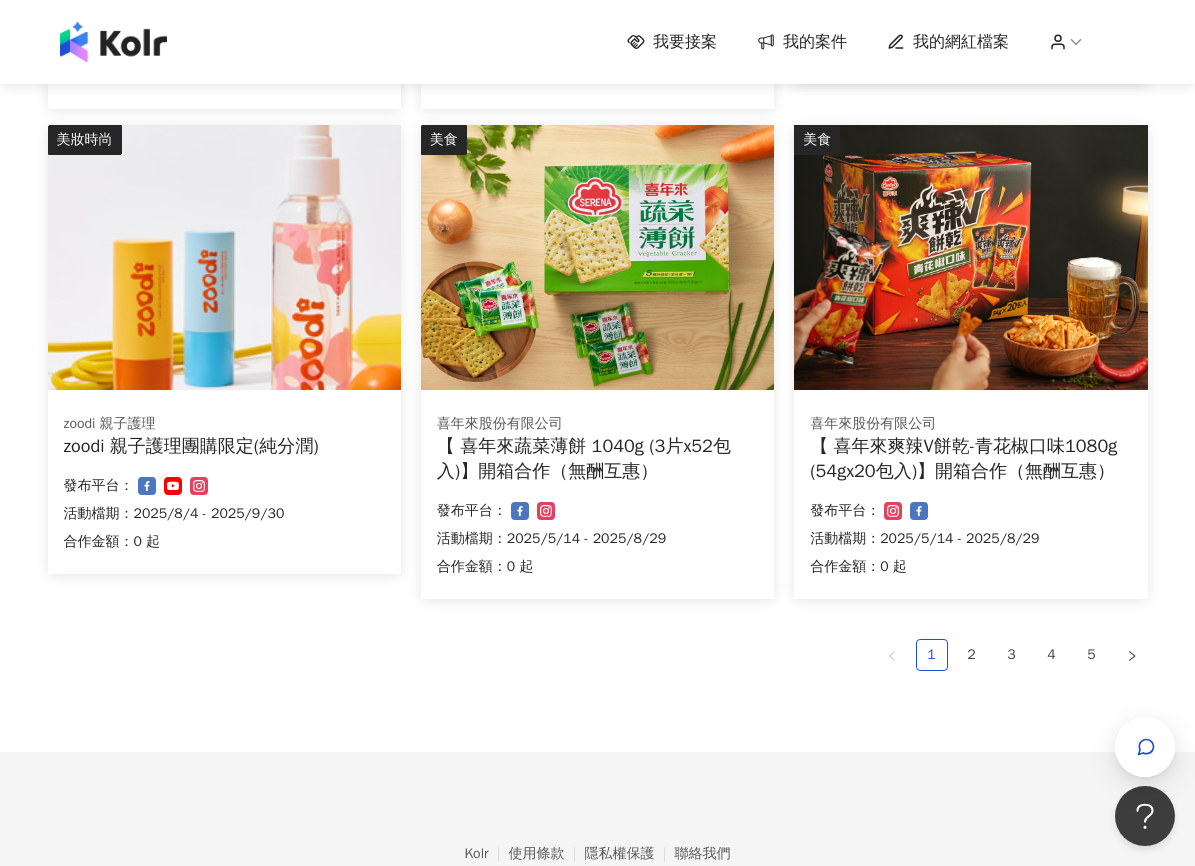 scroll, scrollTop: 1268, scrollLeft: 0, axis: vertical 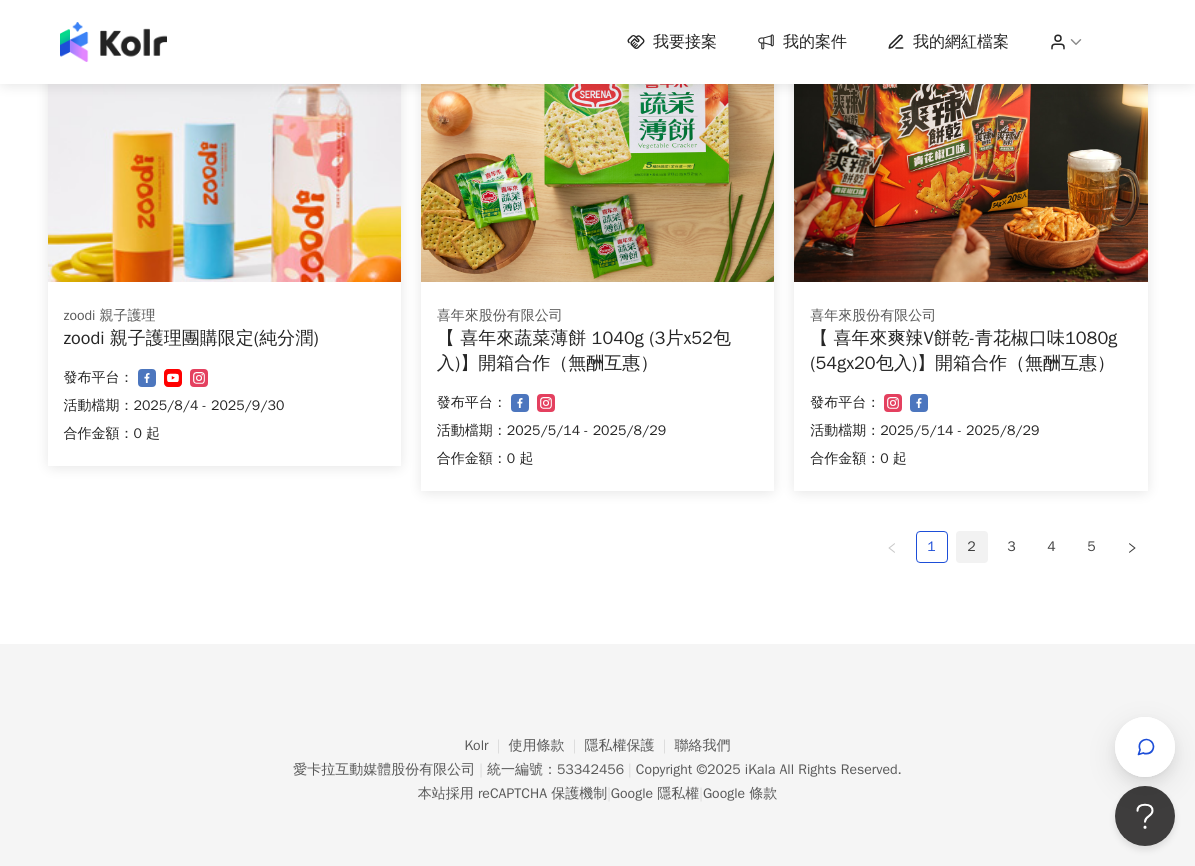 click on "2" at bounding box center [972, 547] 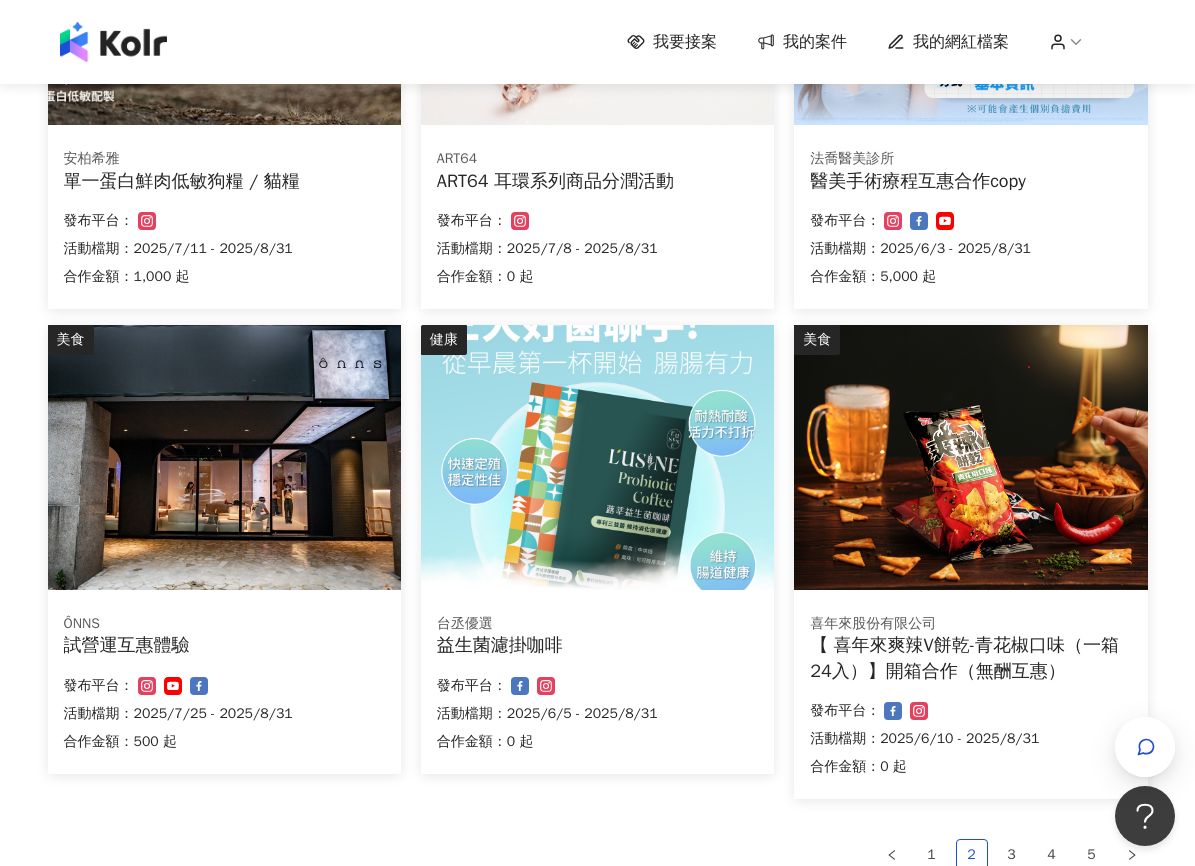 scroll, scrollTop: 943, scrollLeft: 0, axis: vertical 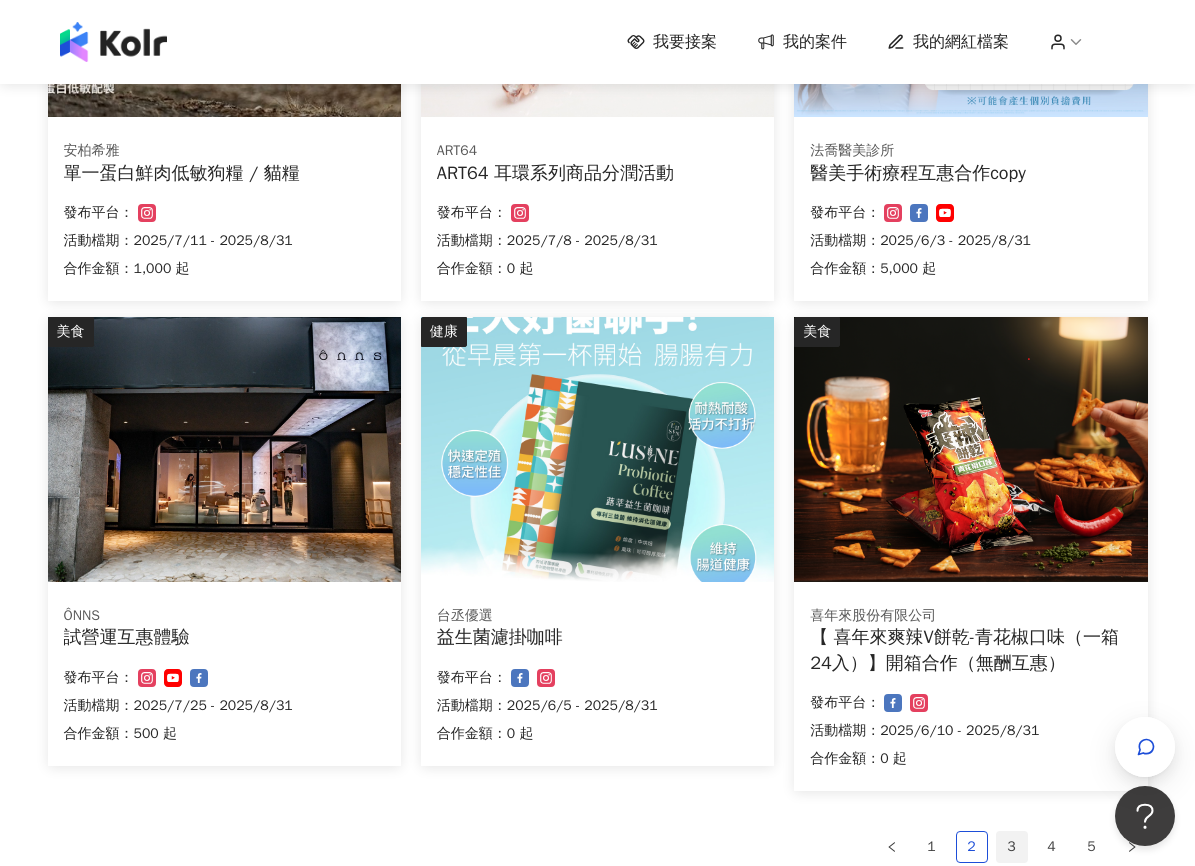 click on "3" at bounding box center [1012, 847] 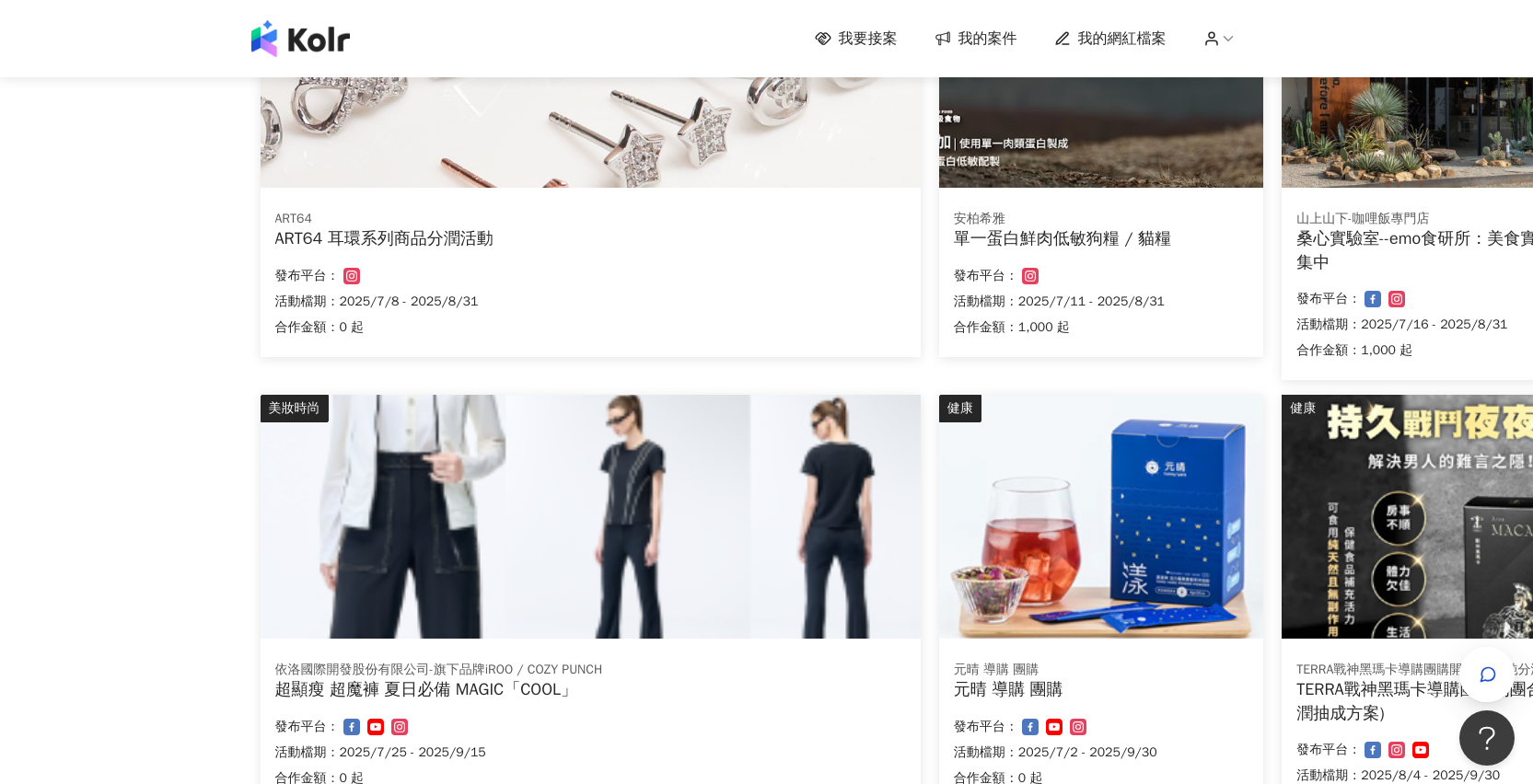 scroll, scrollTop: 1104, scrollLeft: 0, axis: vertical 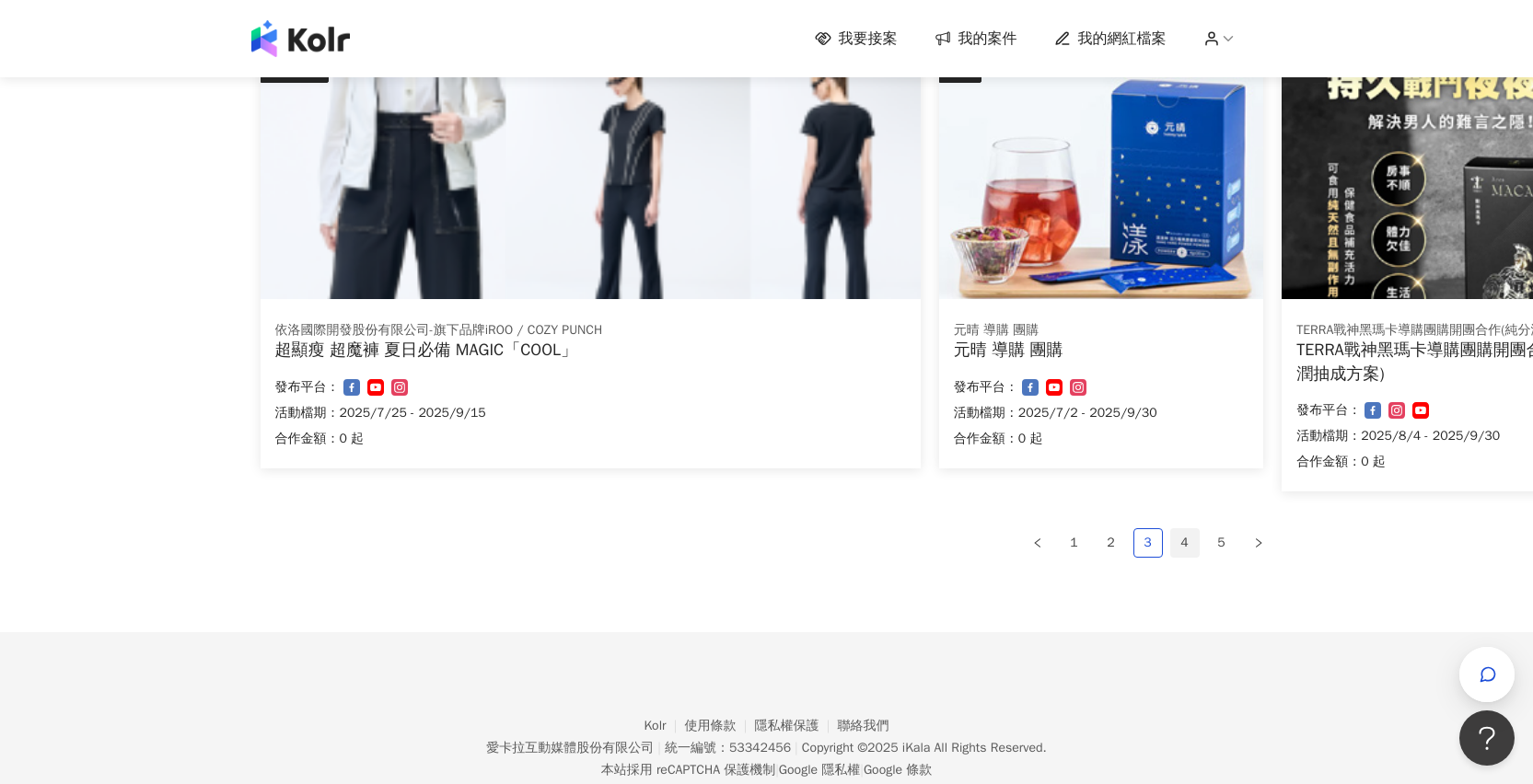 click on "4" at bounding box center (1185, 543) 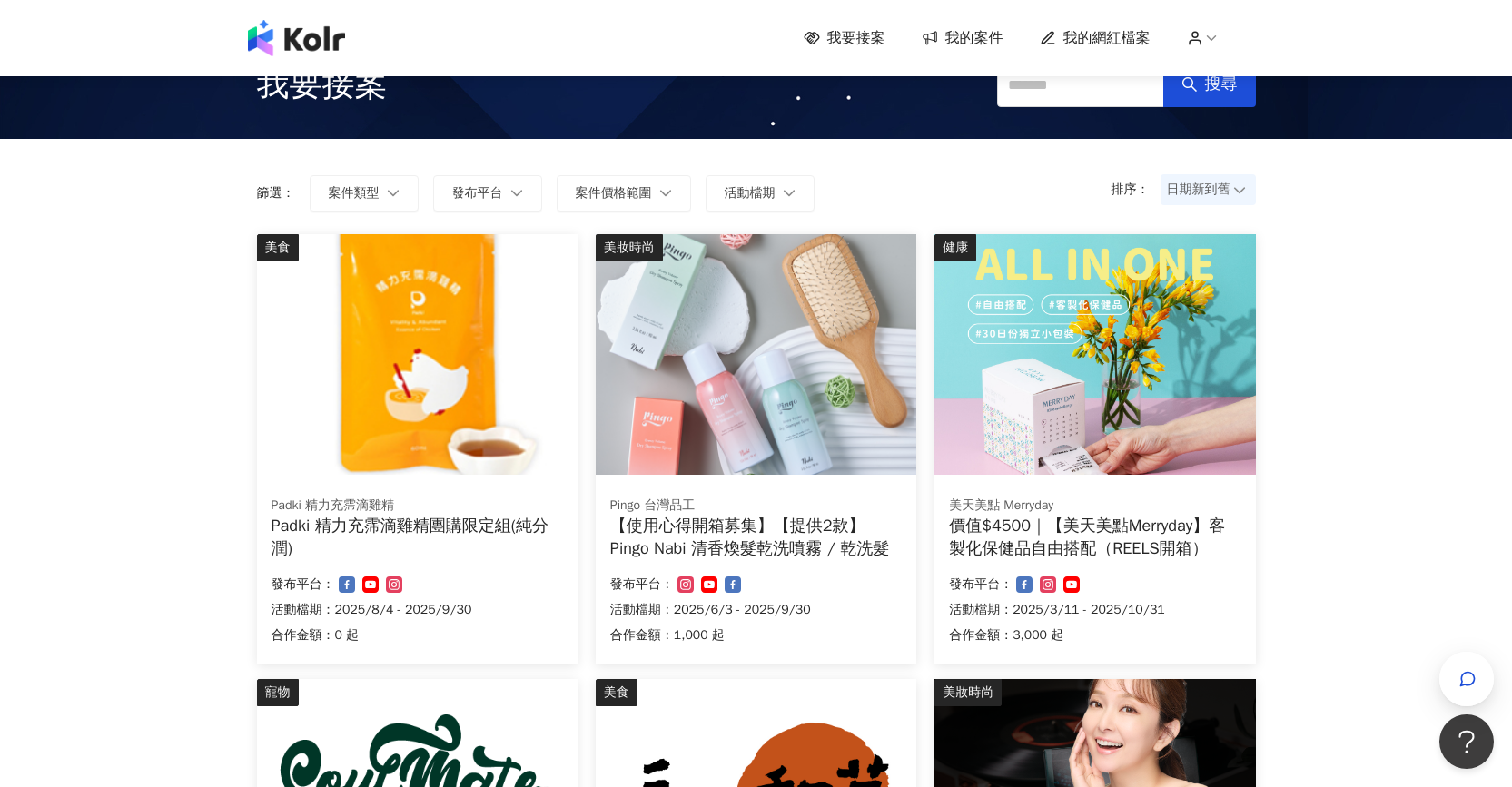 scroll, scrollTop: 23, scrollLeft: 0, axis: vertical 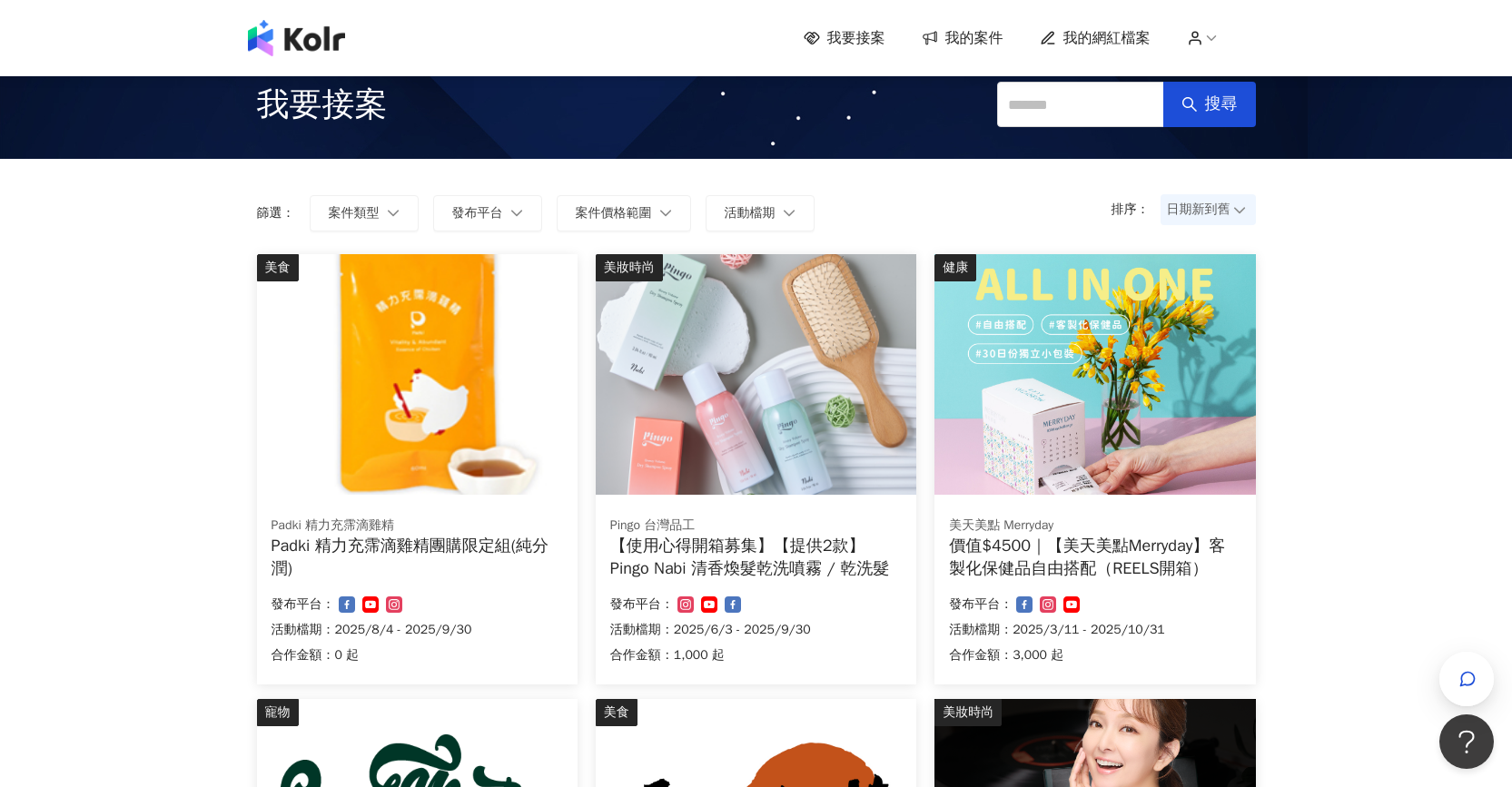 click at bounding box center [756, 374] 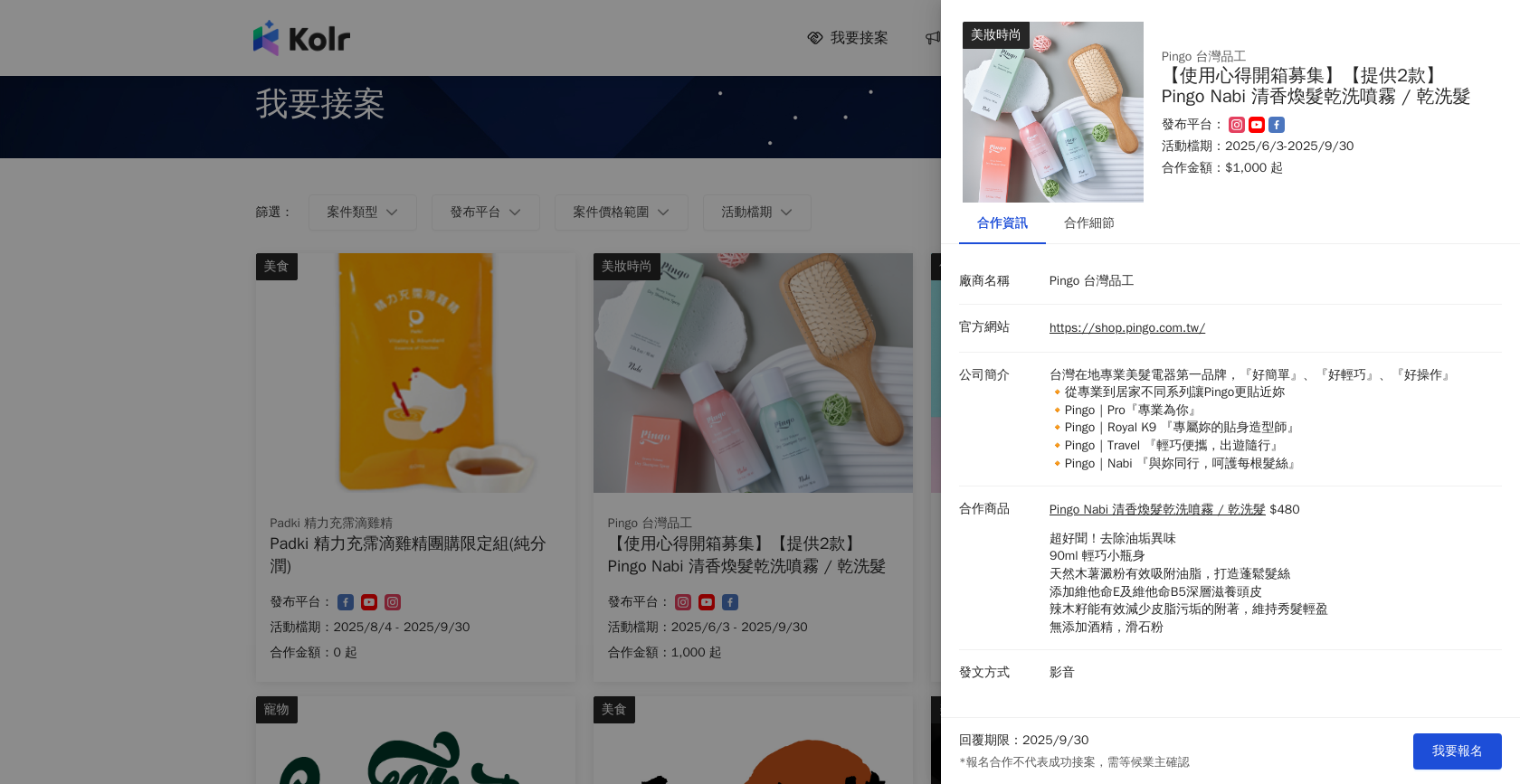 click at bounding box center (760, 392) 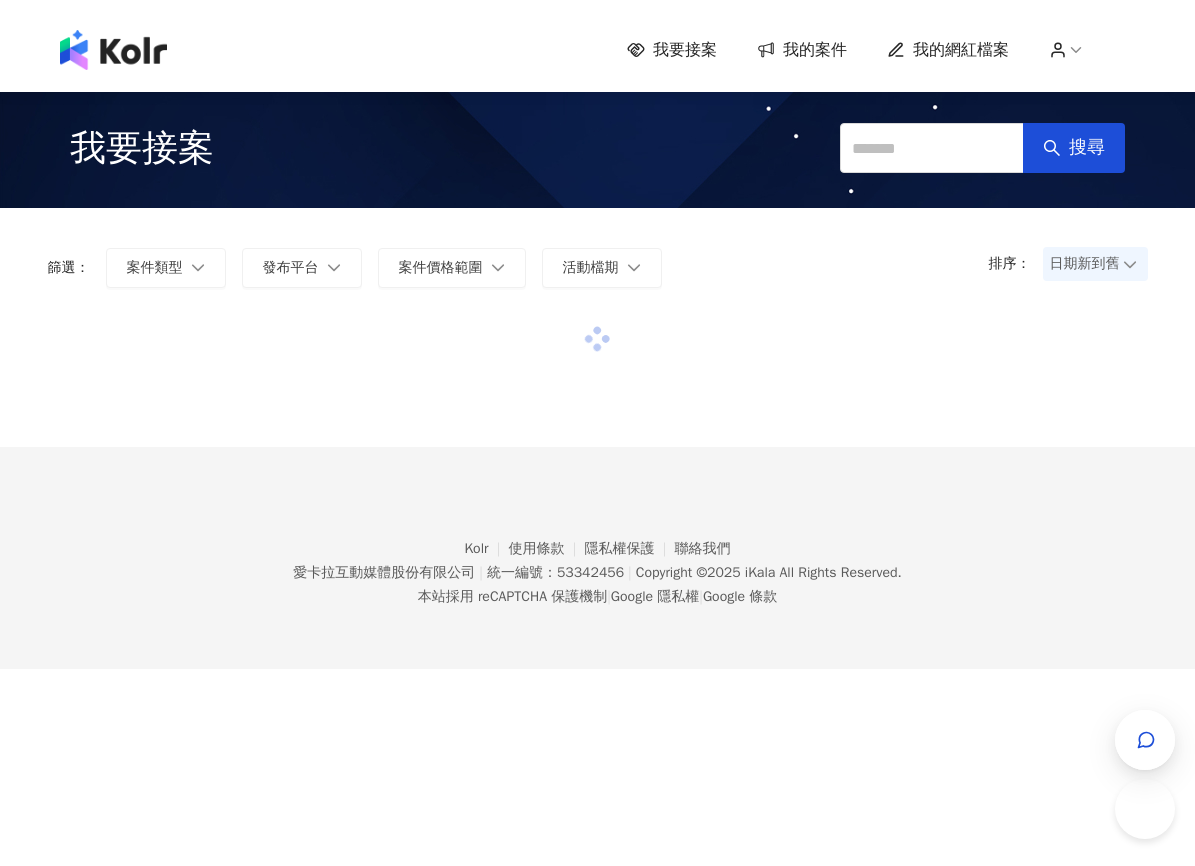 scroll, scrollTop: 0, scrollLeft: 0, axis: both 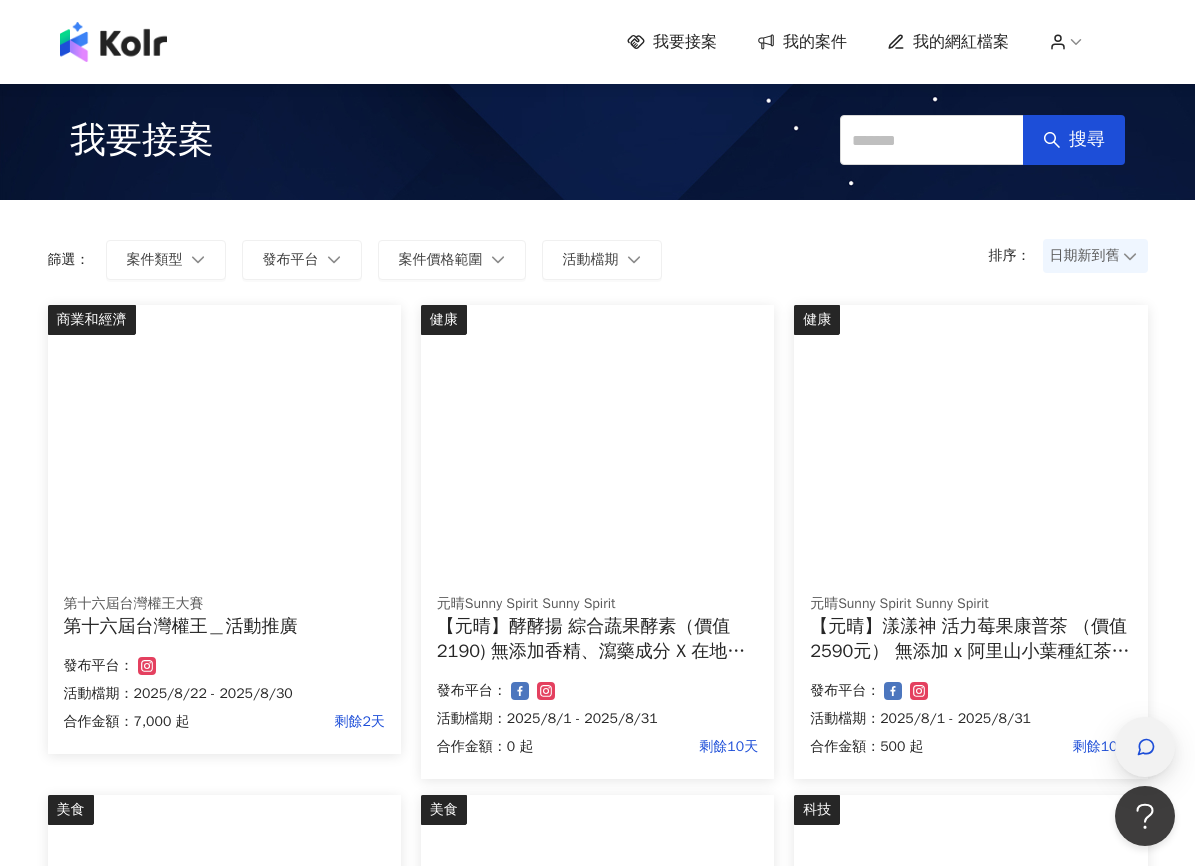 click at bounding box center [1145, 747] 